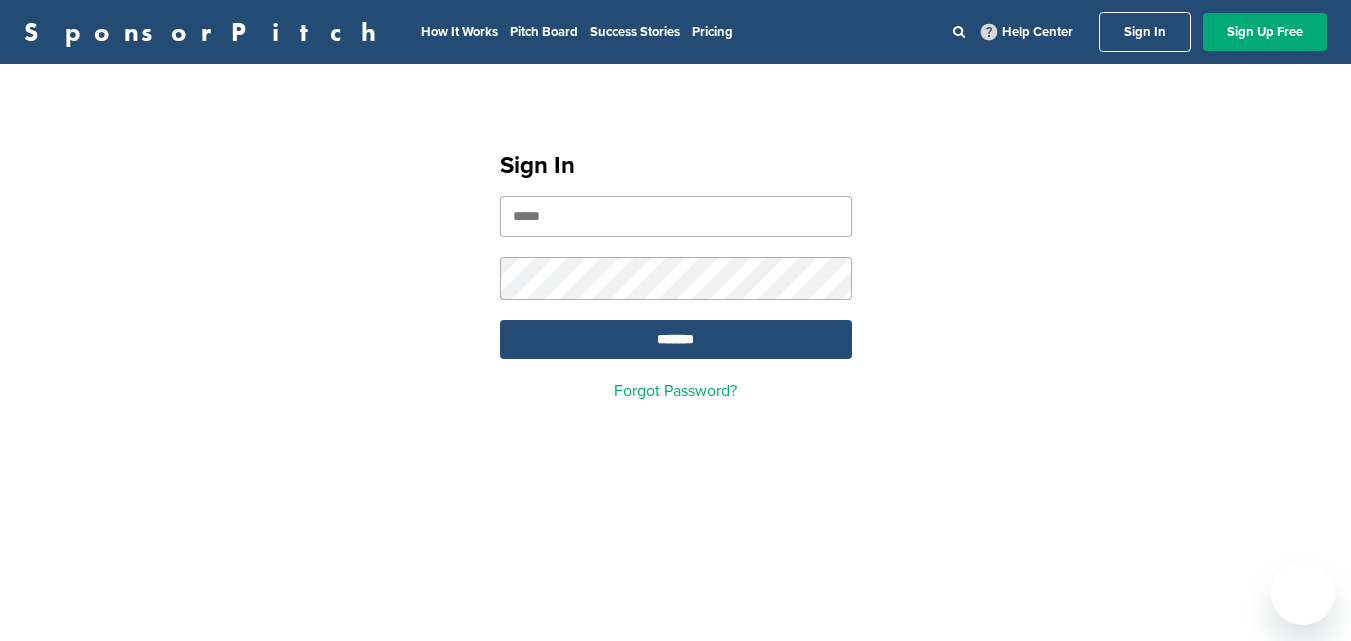 scroll, scrollTop: 0, scrollLeft: 0, axis: both 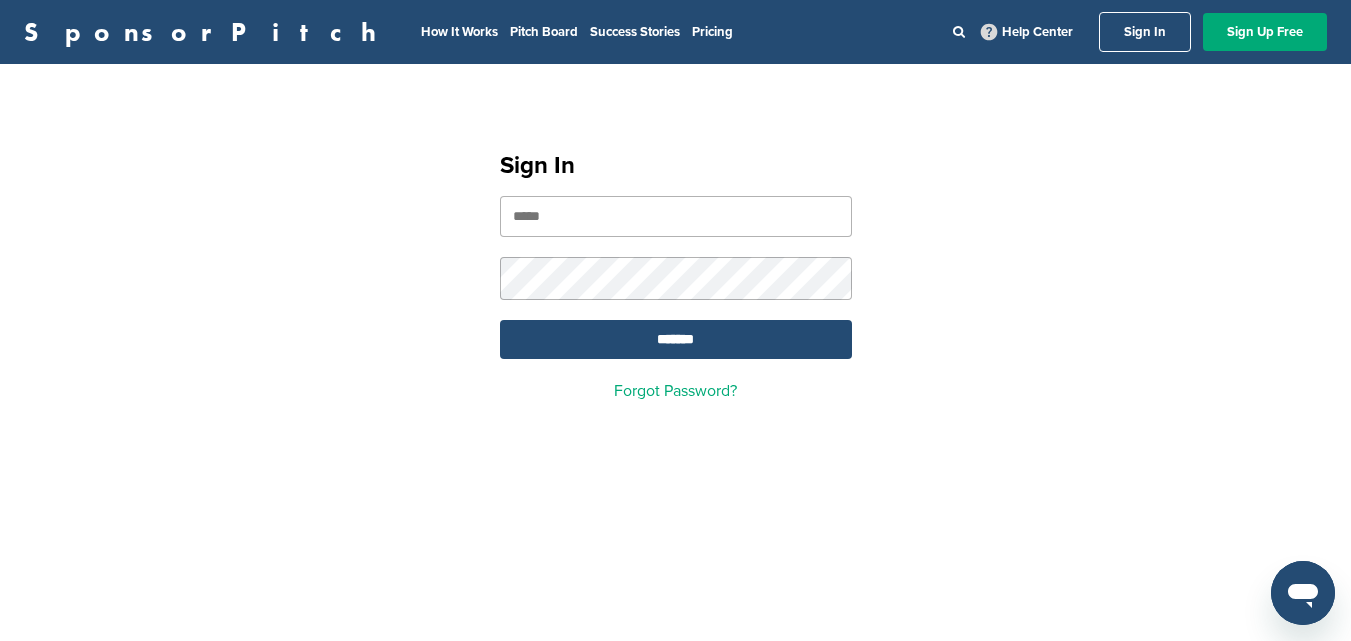 click at bounding box center [0, 641] 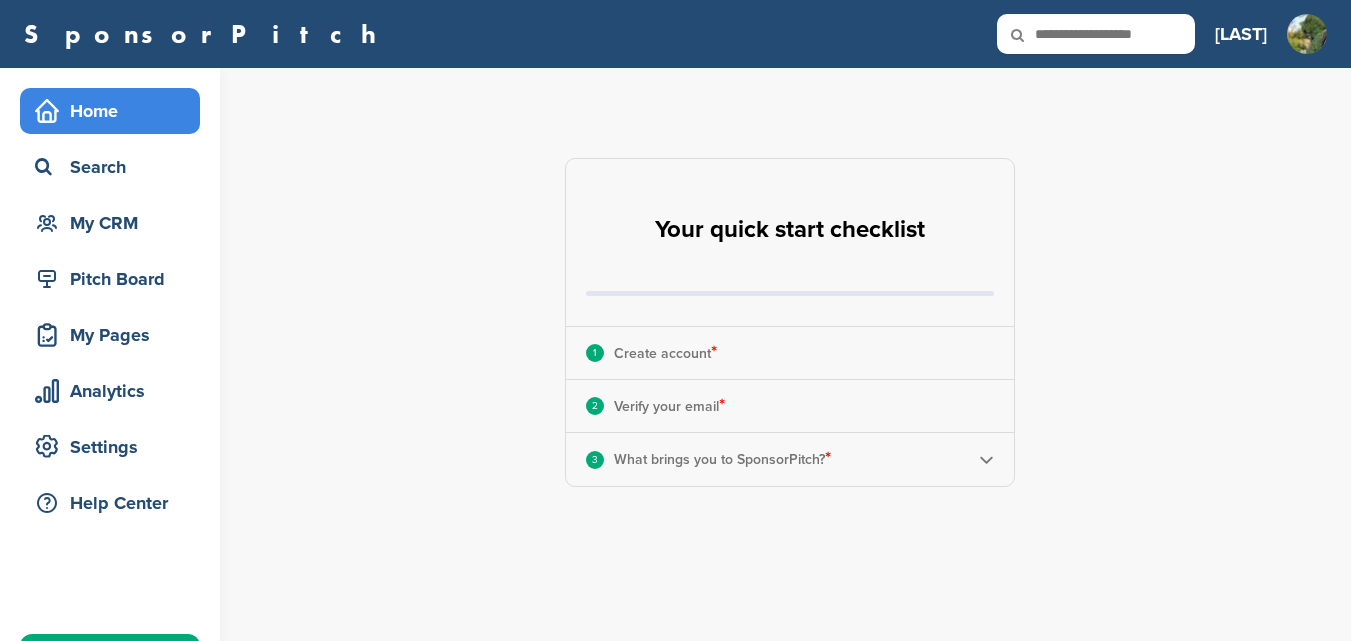 scroll, scrollTop: 0, scrollLeft: 0, axis: both 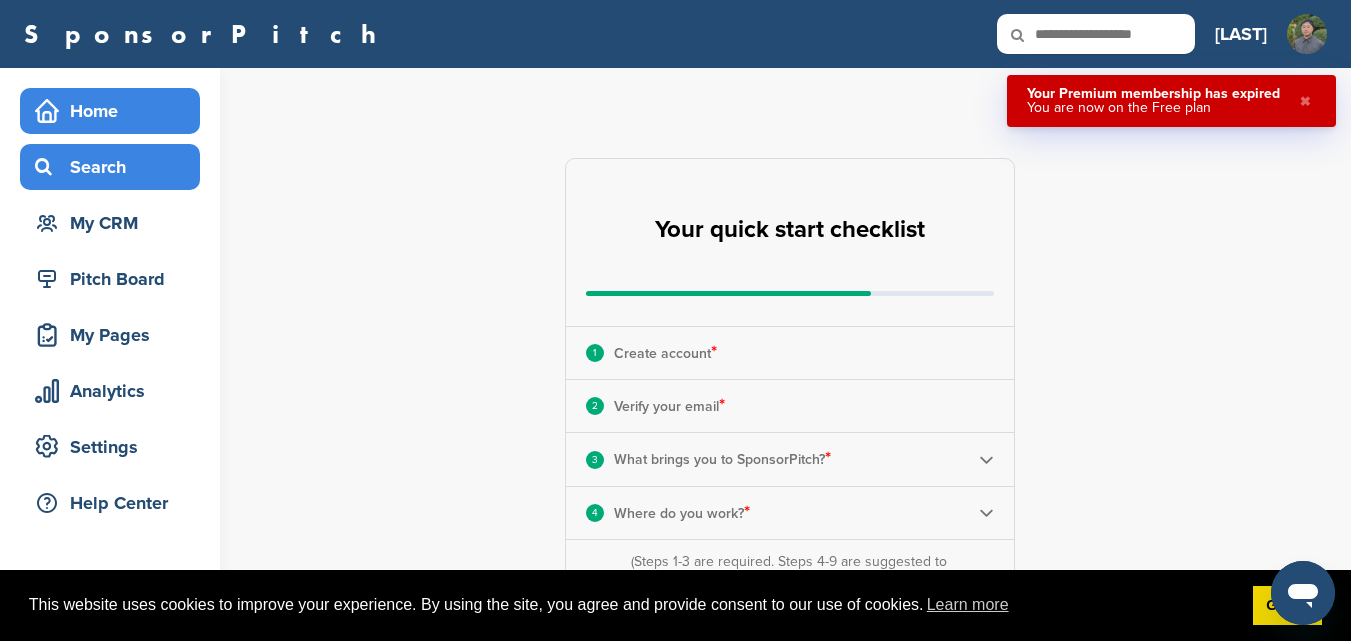 click on "Search" at bounding box center [110, 167] 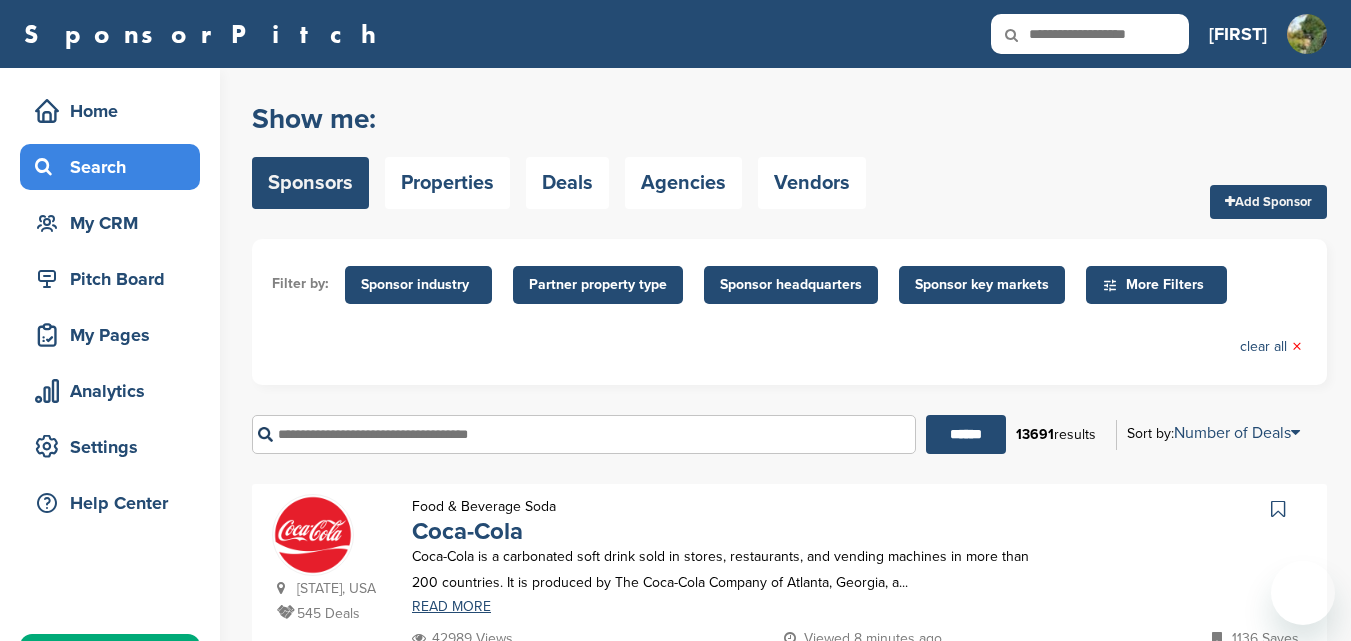 scroll, scrollTop: 217, scrollLeft: 0, axis: vertical 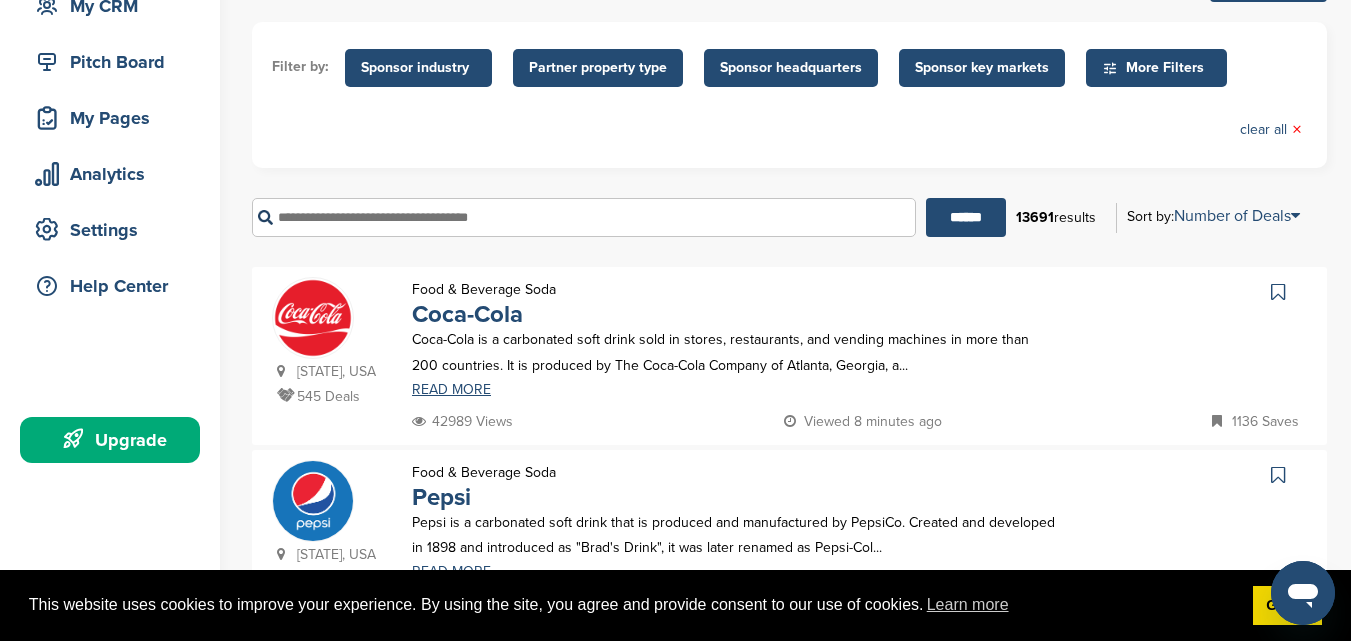 click at bounding box center [287, 395] 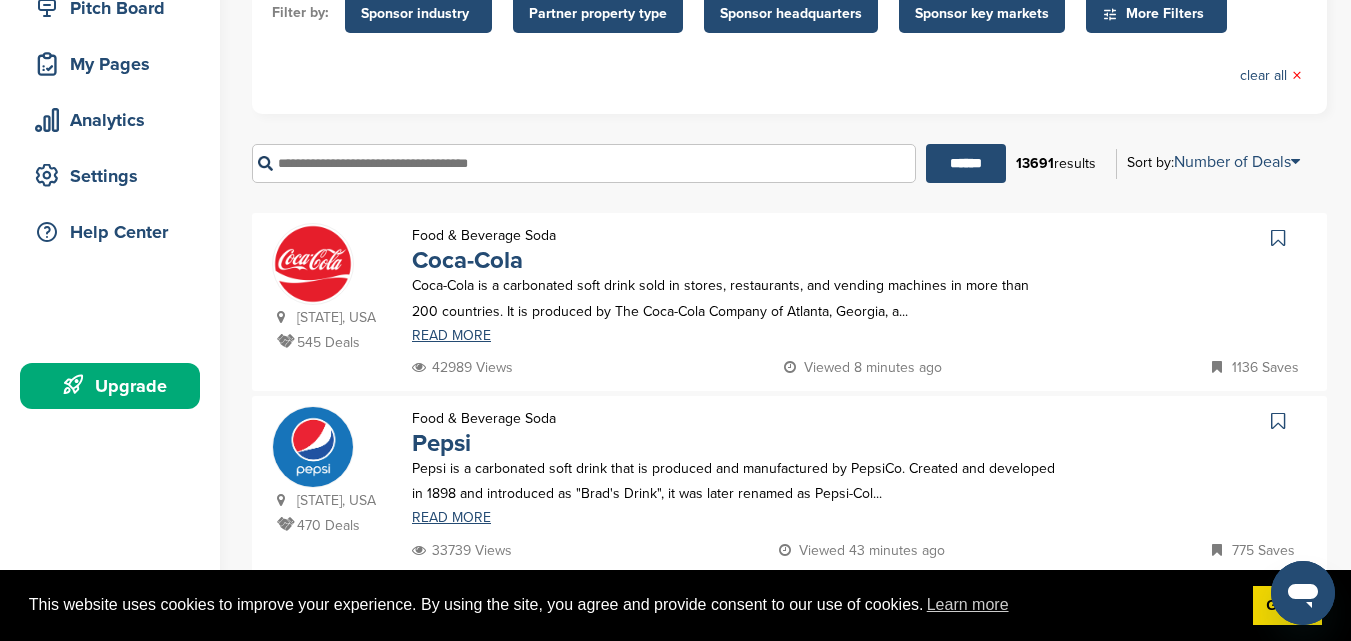 scroll, scrollTop: 0, scrollLeft: 0, axis: both 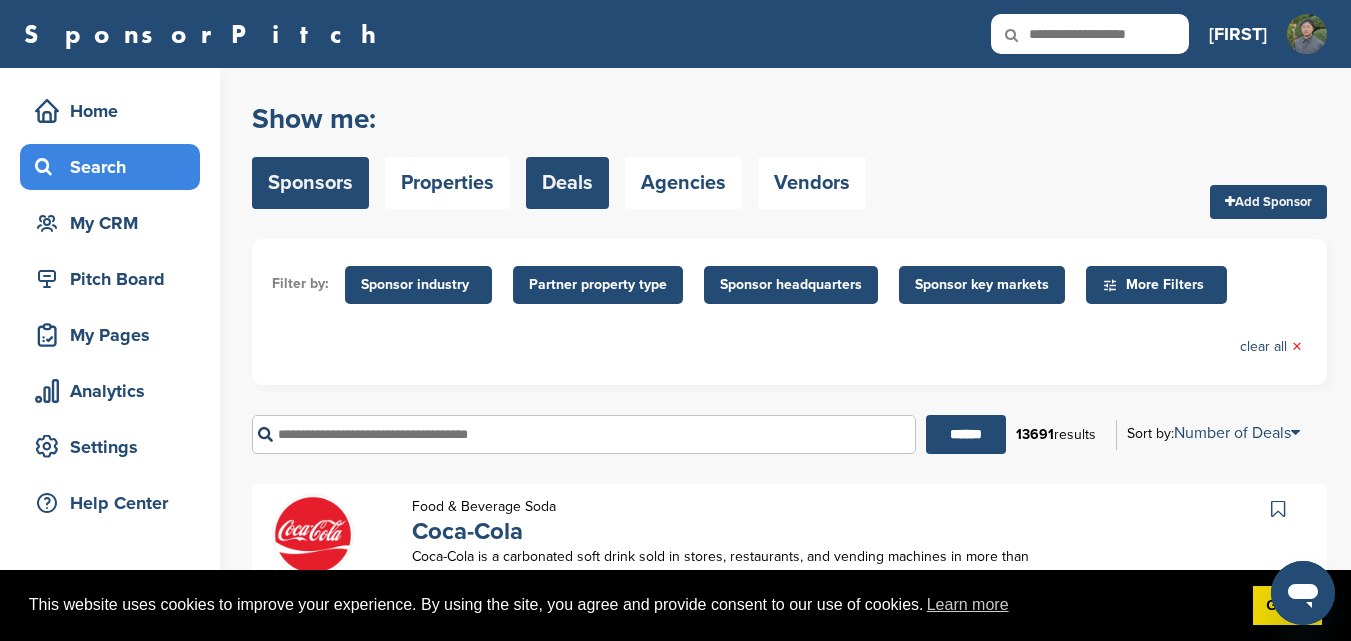 click on "Deals" at bounding box center [567, 183] 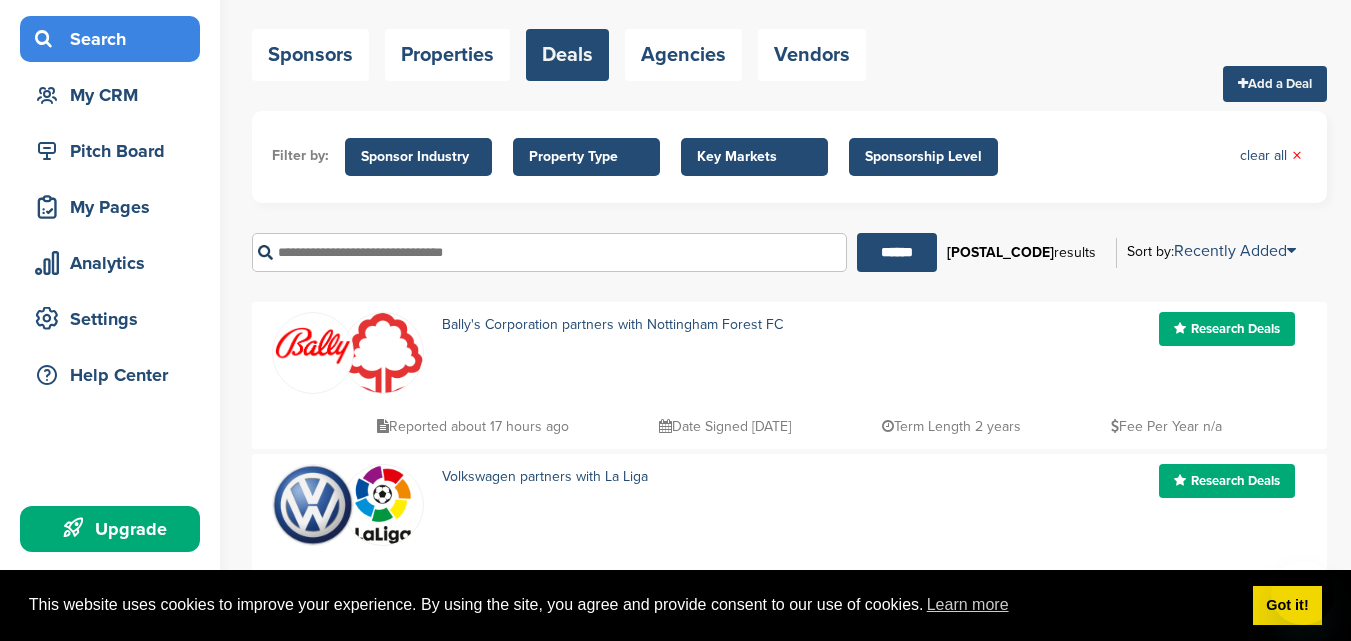 scroll, scrollTop: 128, scrollLeft: 0, axis: vertical 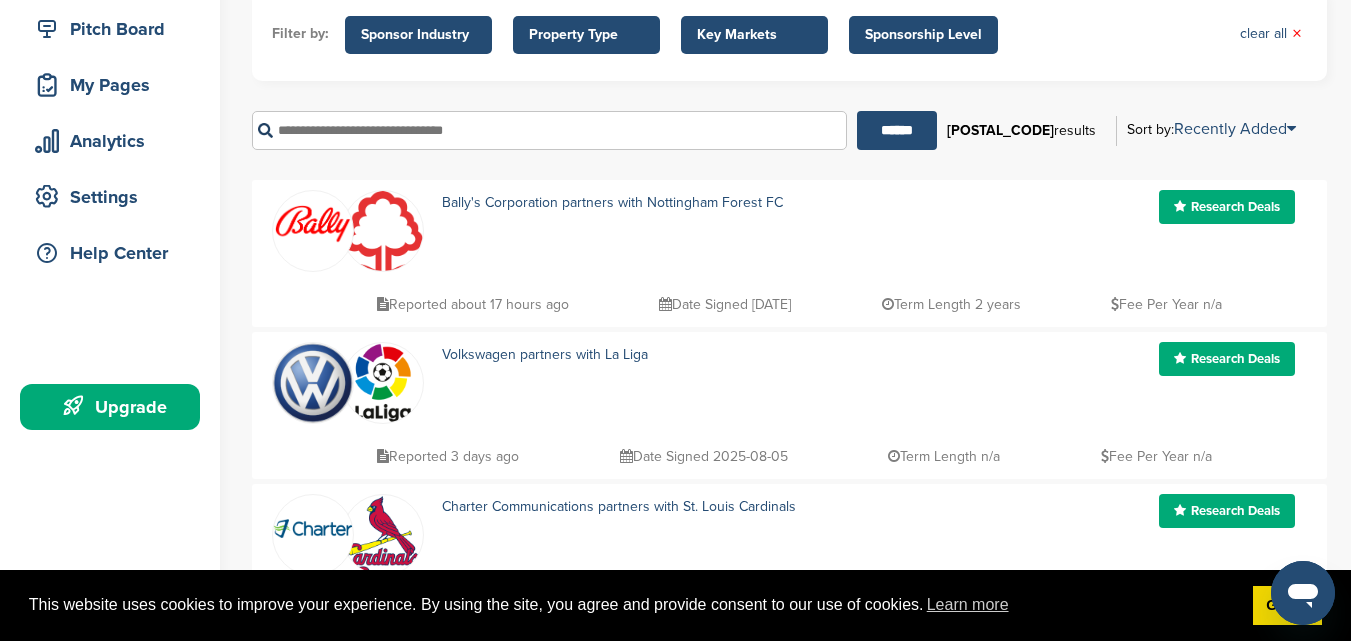 click on "Research Deals" at bounding box center [1227, 207] 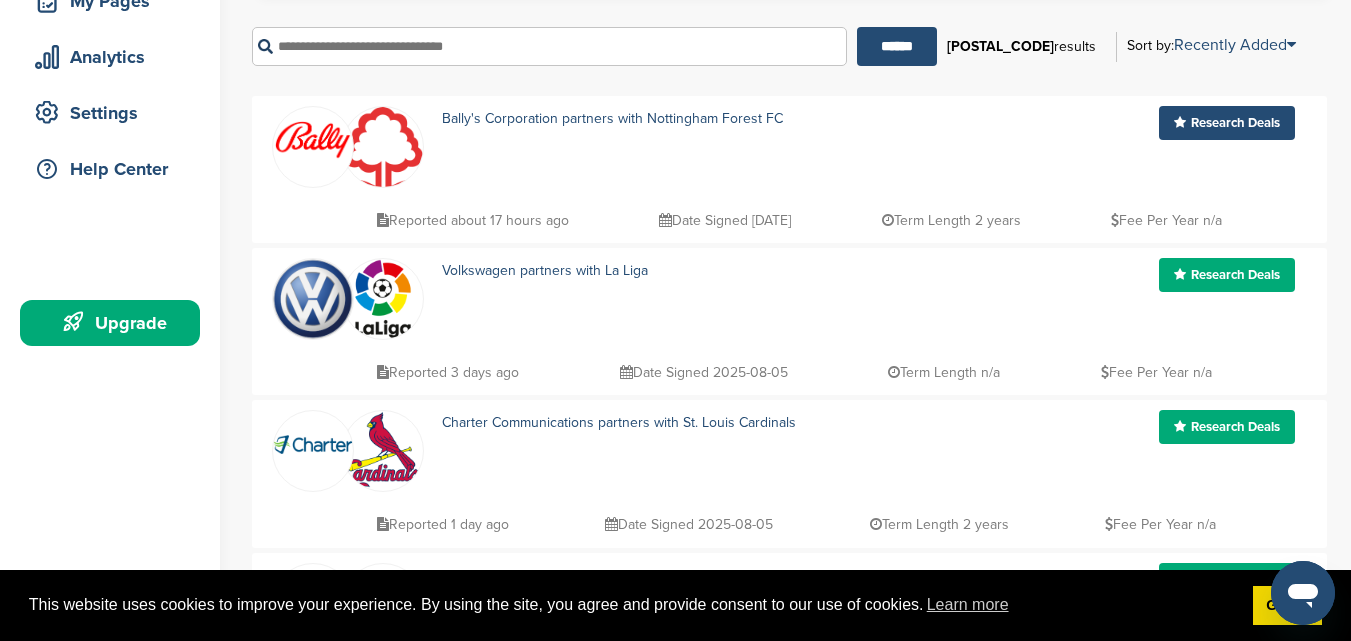 scroll, scrollTop: 344, scrollLeft: 0, axis: vertical 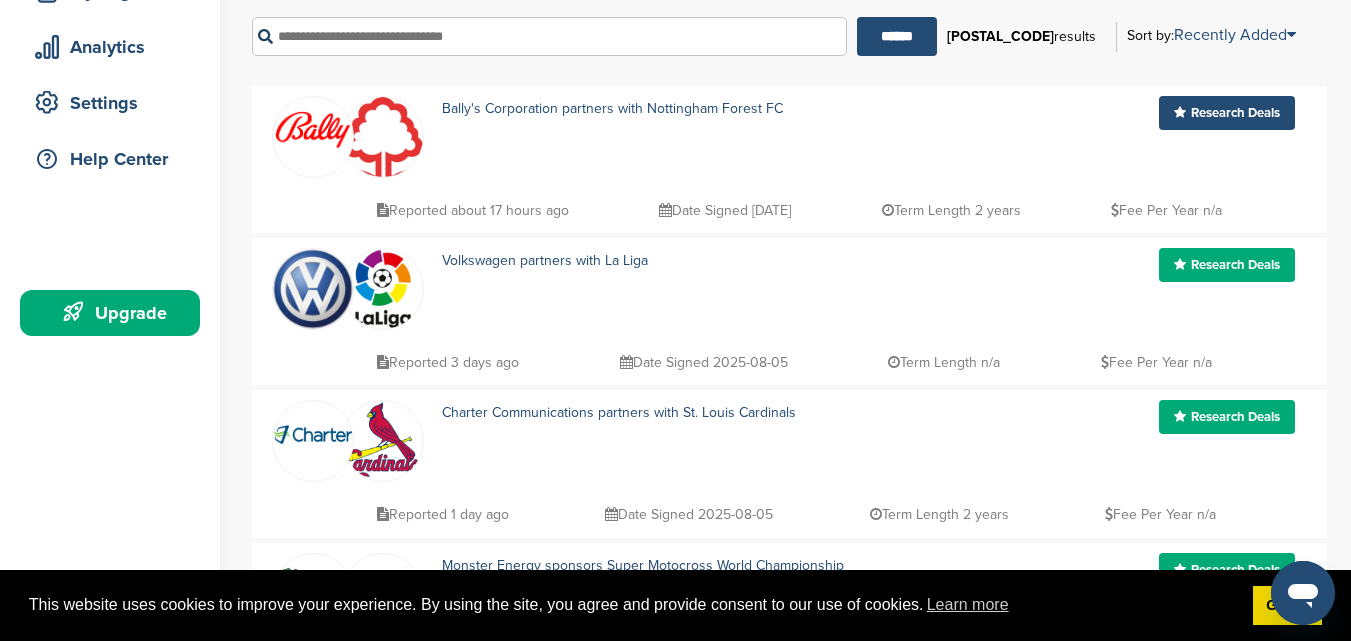 drag, startPoint x: 932, startPoint y: 214, endPoint x: 1056, endPoint y: 214, distance: 124 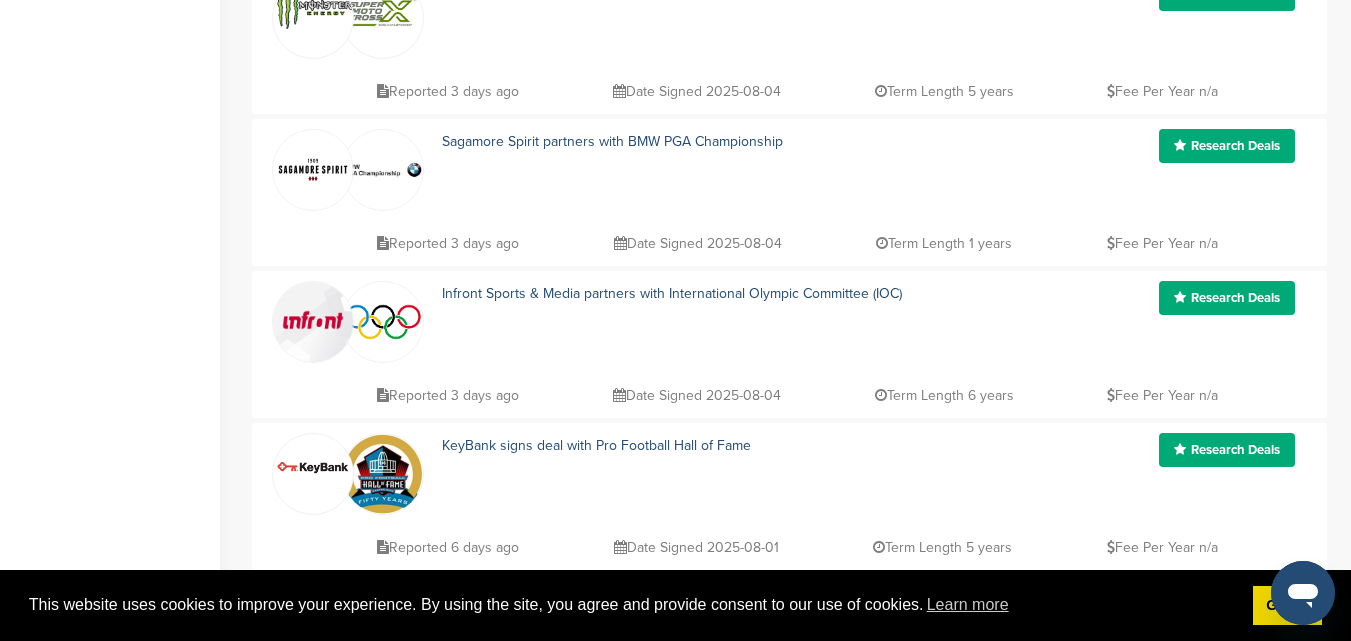 scroll, scrollTop: 922, scrollLeft: 0, axis: vertical 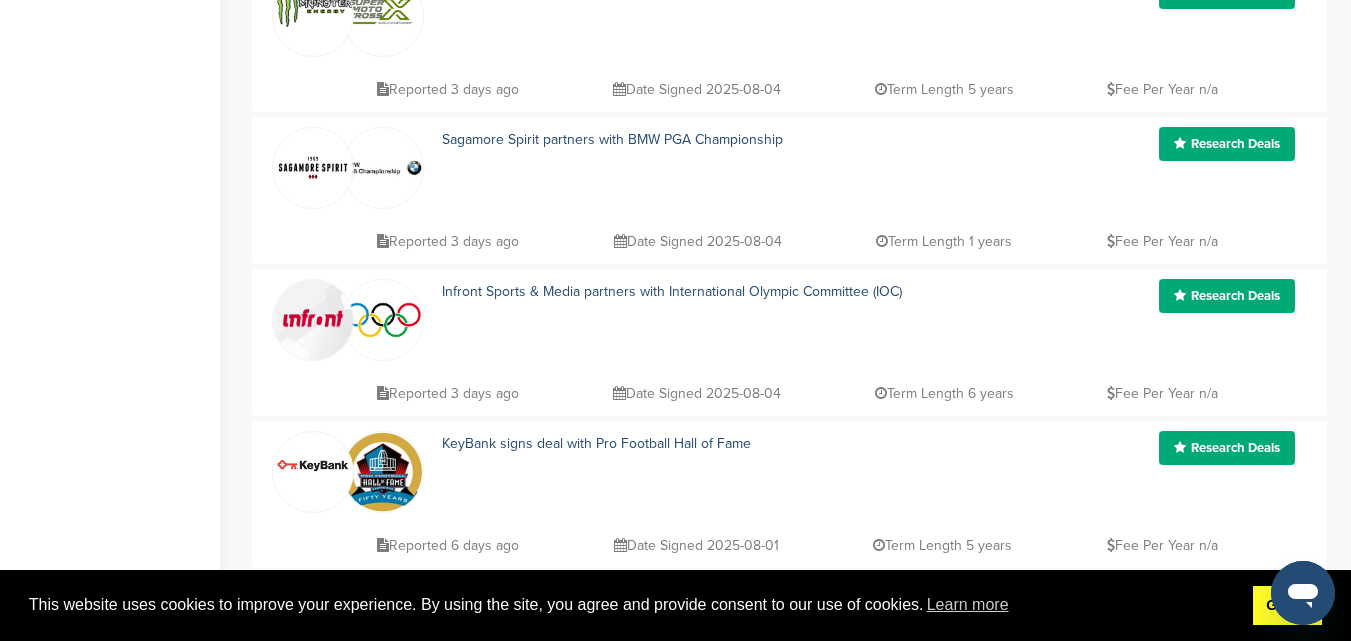 click on "Got it!" at bounding box center [1287, 606] 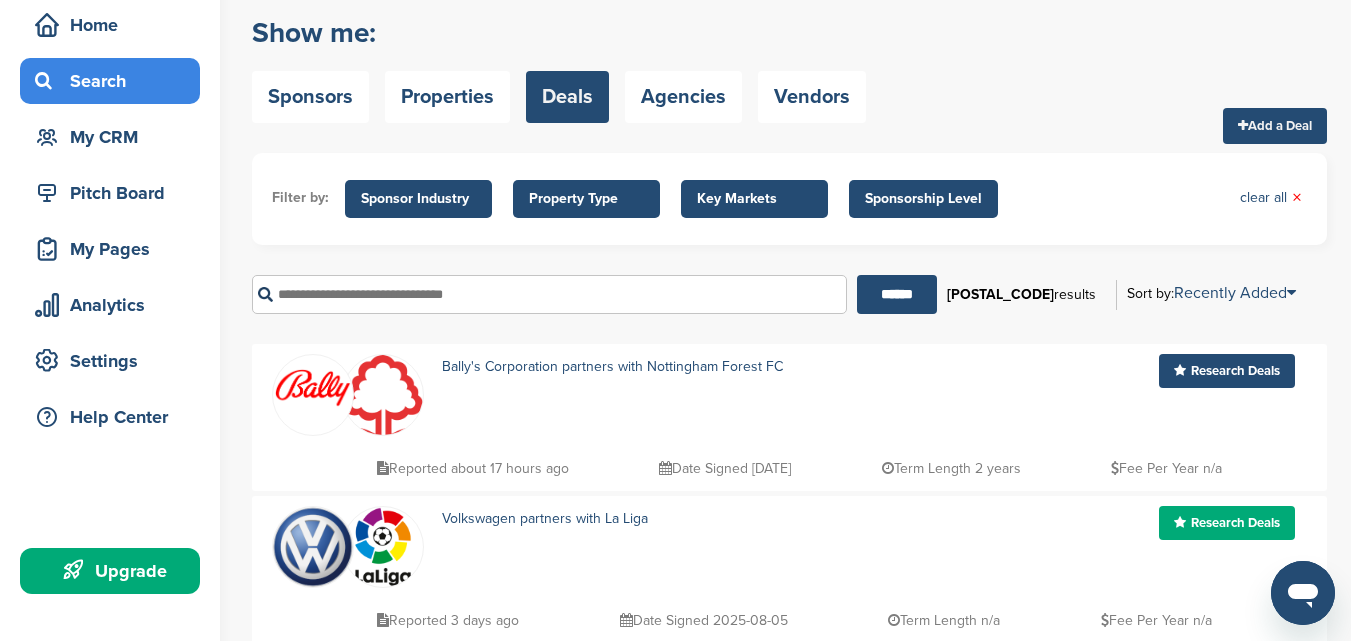 scroll, scrollTop: 72, scrollLeft: 0, axis: vertical 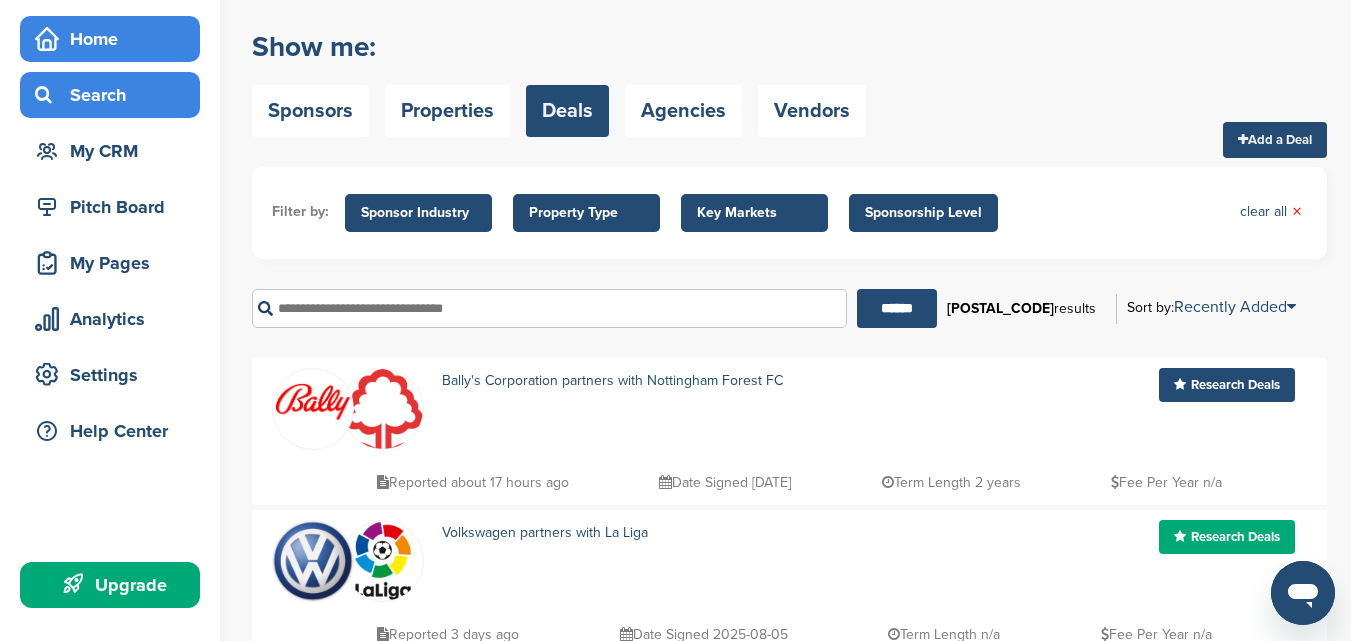 click on "Home" at bounding box center (115, 39) 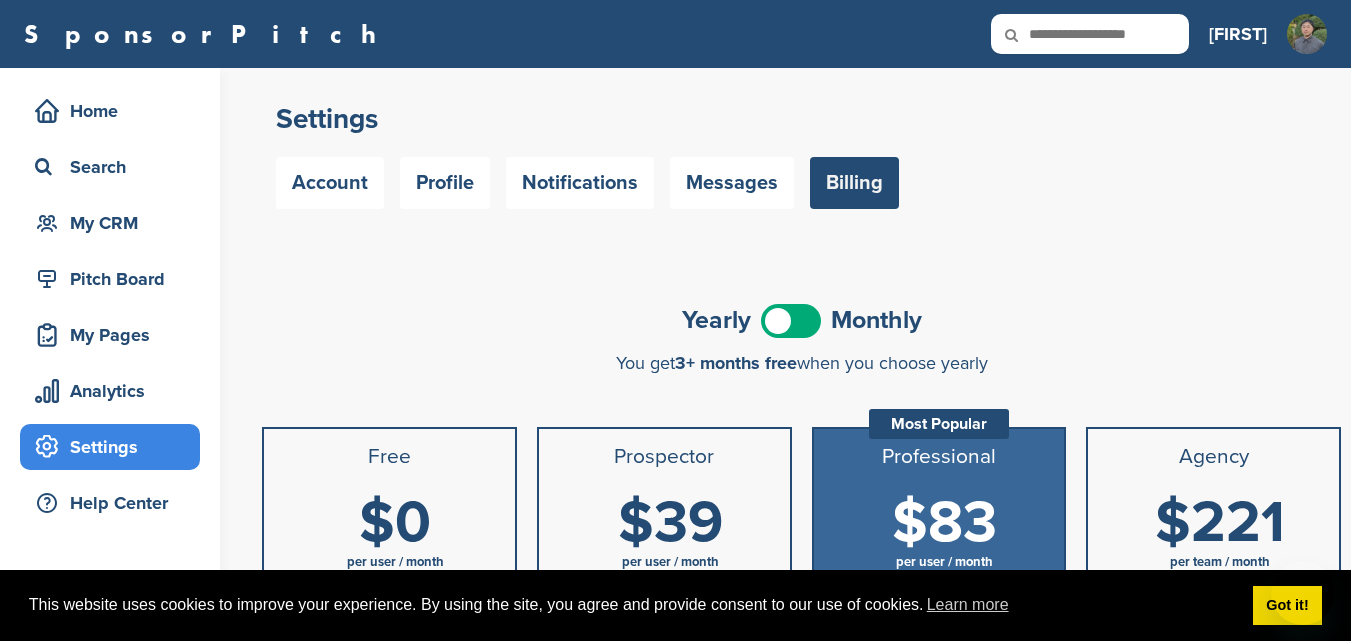 scroll, scrollTop: 0, scrollLeft: 0, axis: both 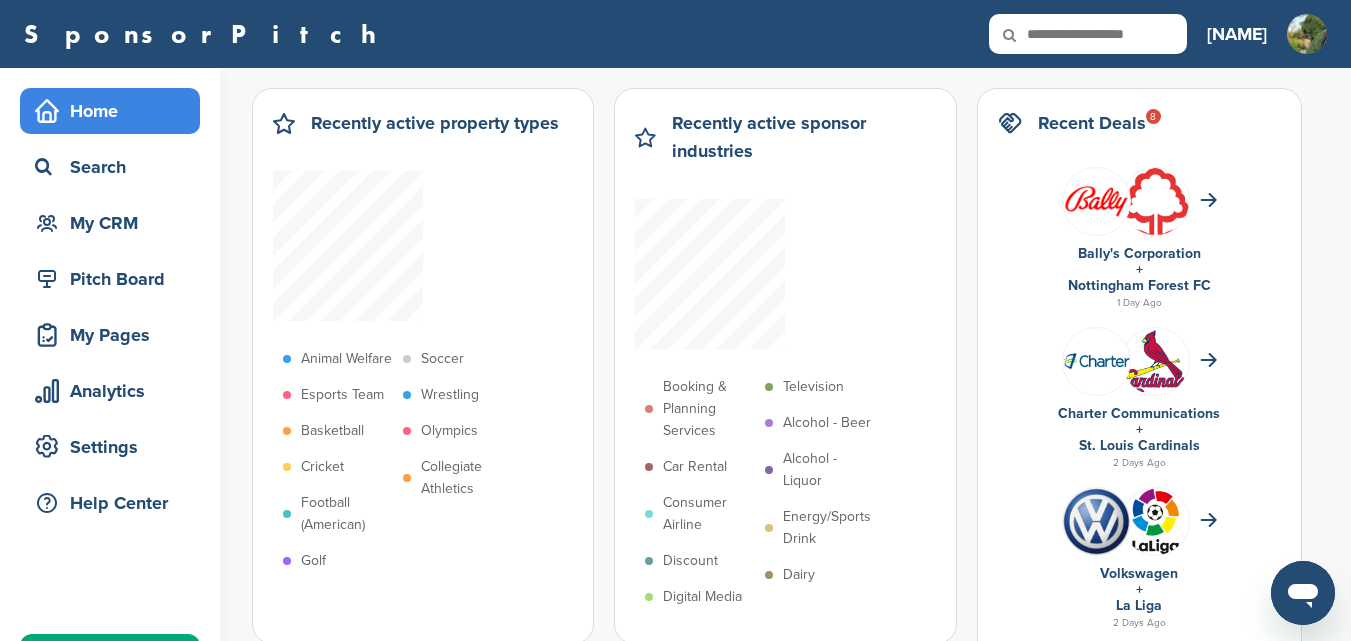 click at bounding box center (1155, 227) 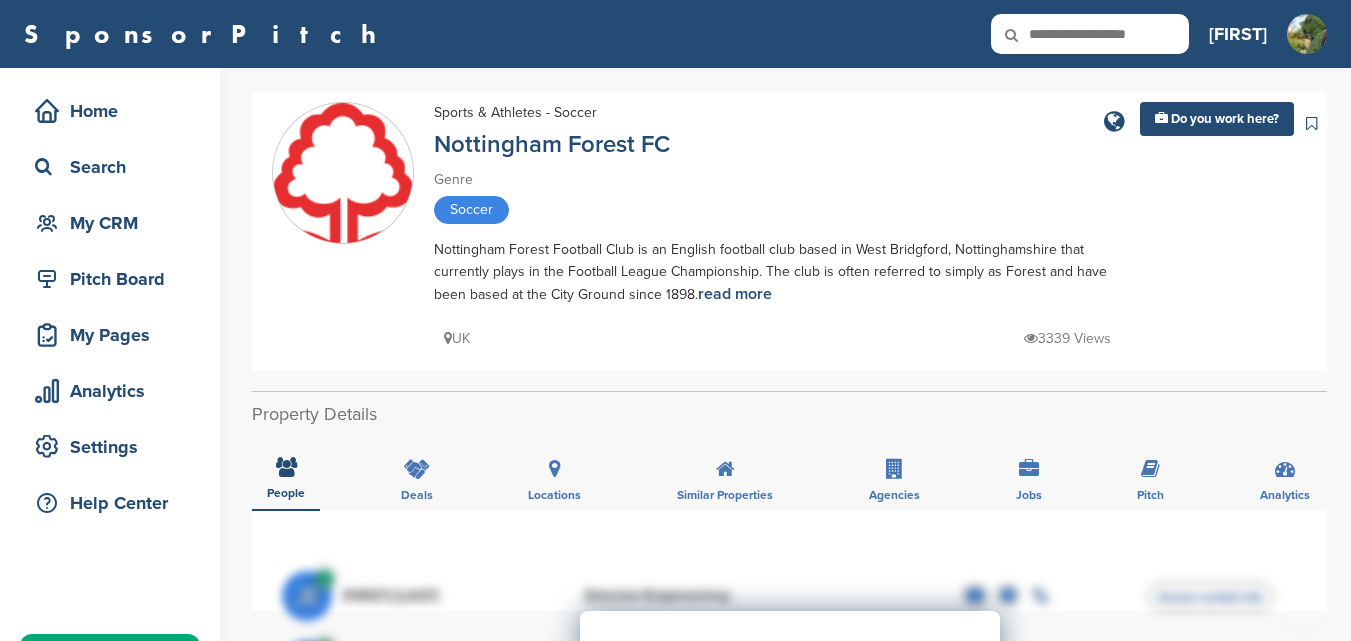 scroll, scrollTop: 0, scrollLeft: 0, axis: both 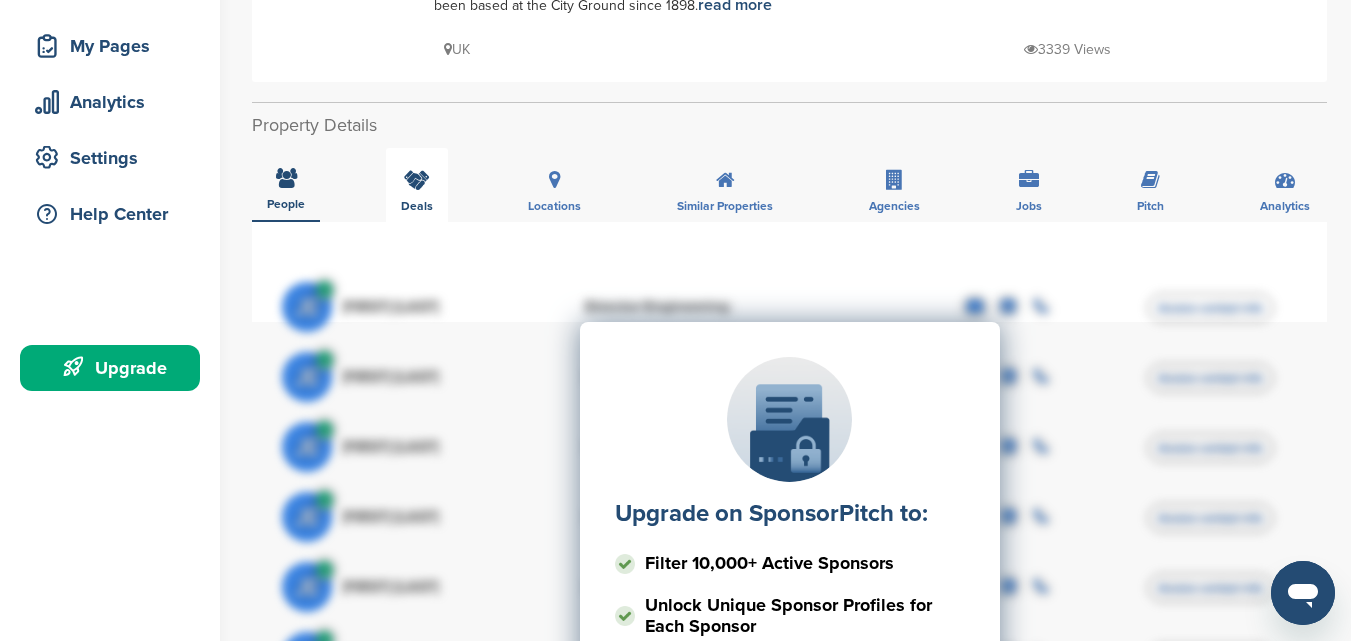 click on "Deals" at bounding box center (417, 185) 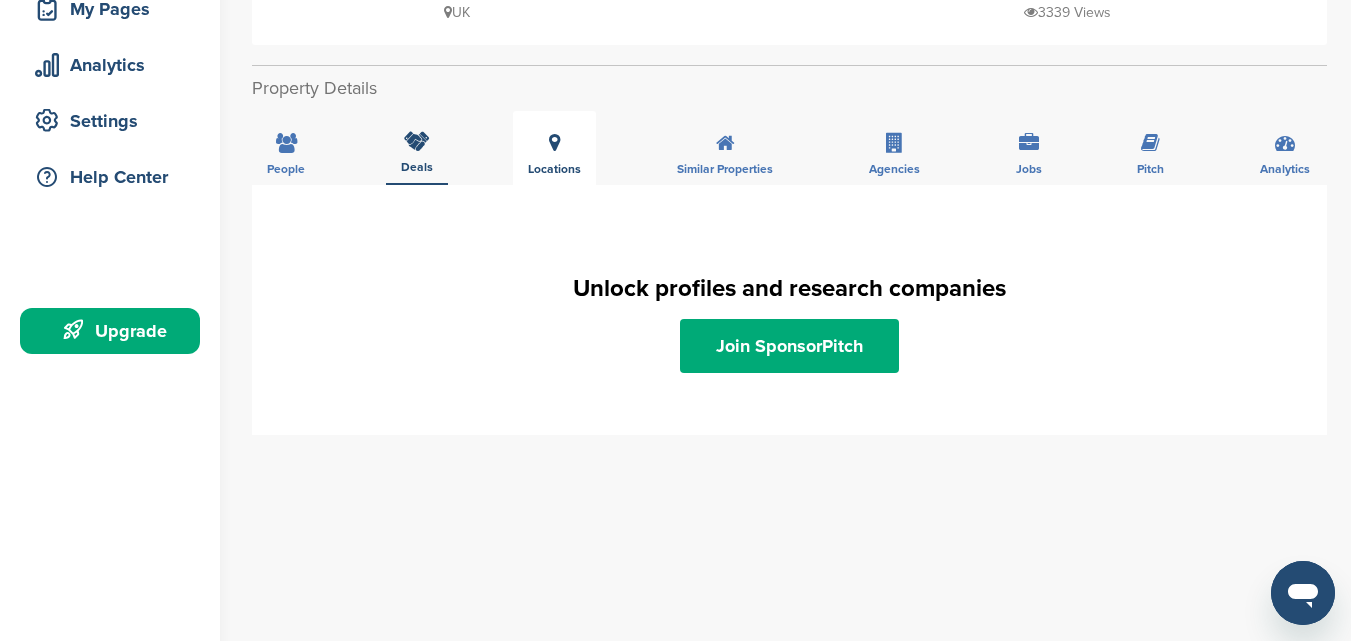 scroll, scrollTop: 328, scrollLeft: 0, axis: vertical 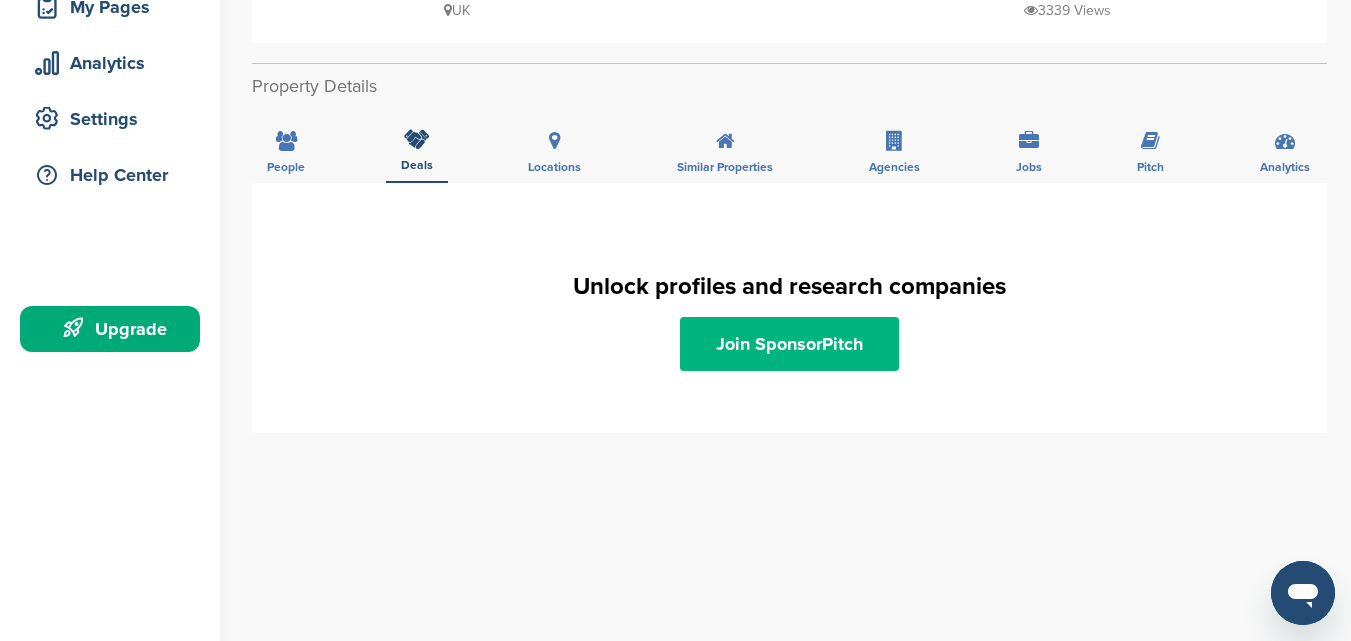 click on "Join SponsorPitch" at bounding box center (789, 344) 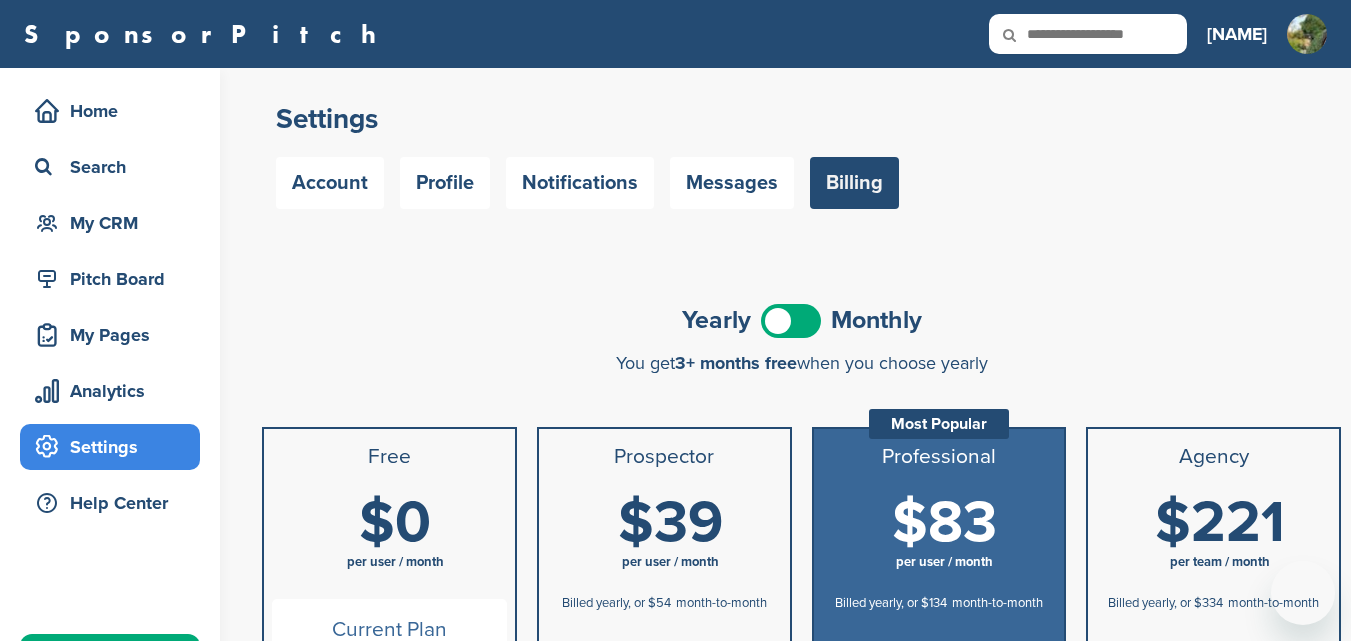 scroll, scrollTop: 0, scrollLeft: 0, axis: both 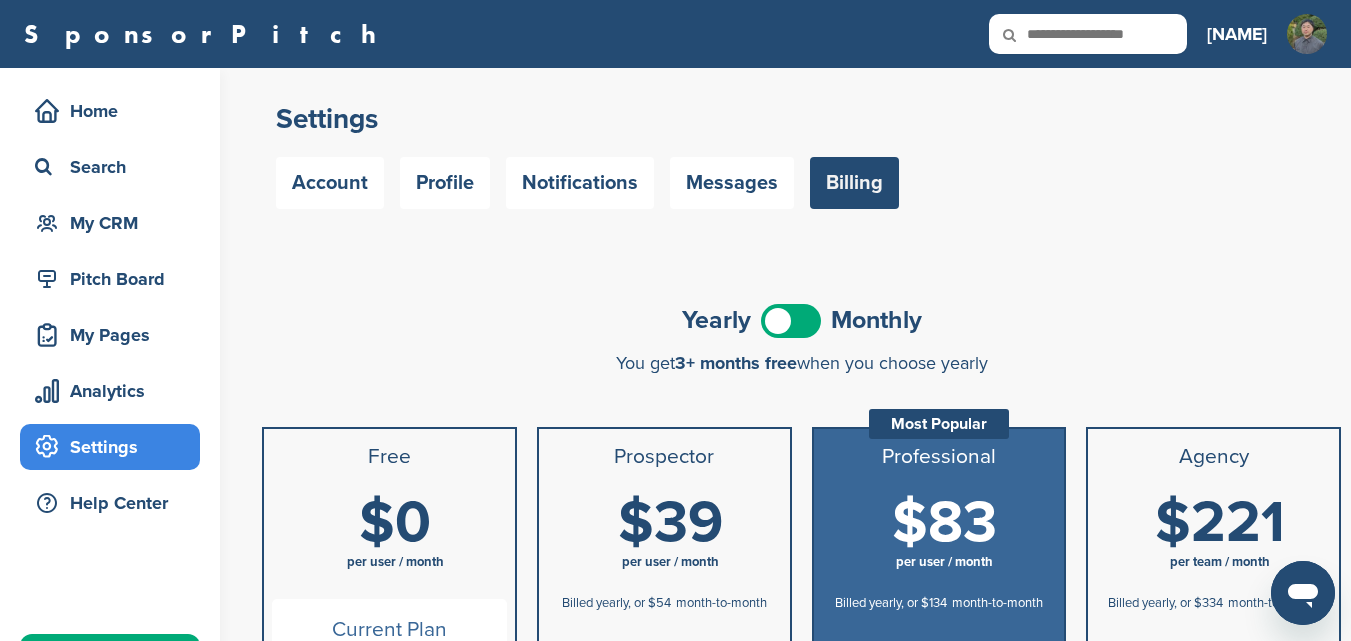 click at bounding box center [791, 321] 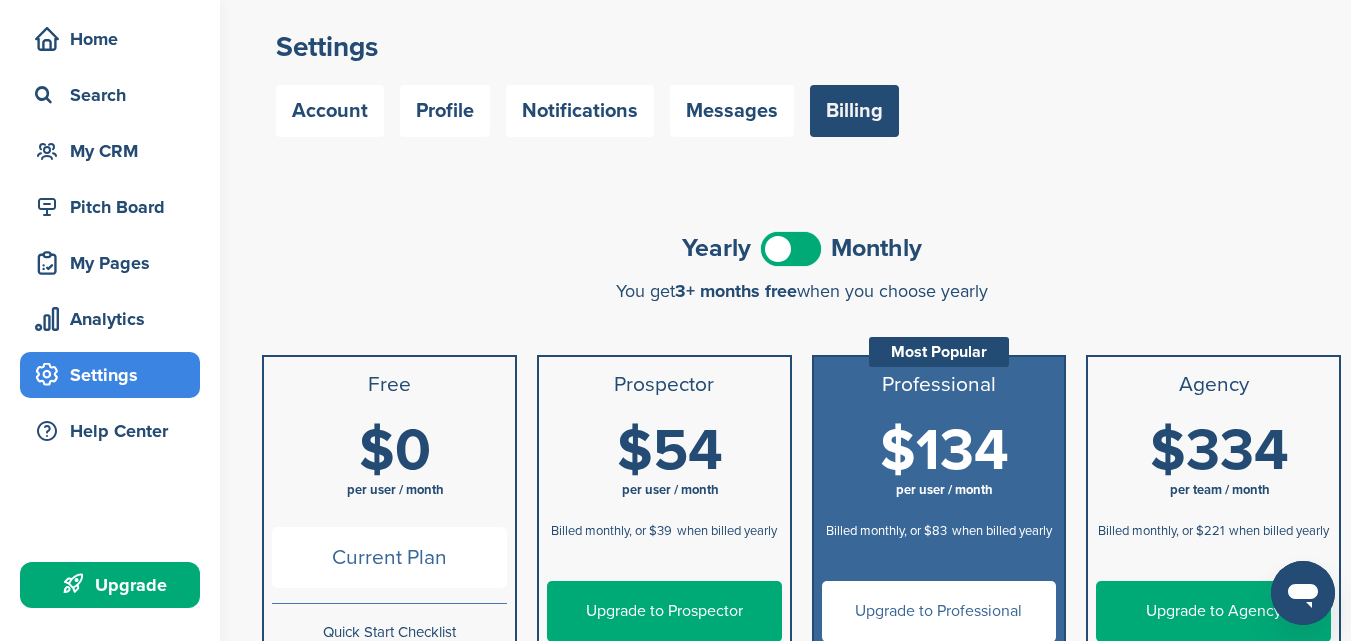scroll, scrollTop: 0, scrollLeft: 0, axis: both 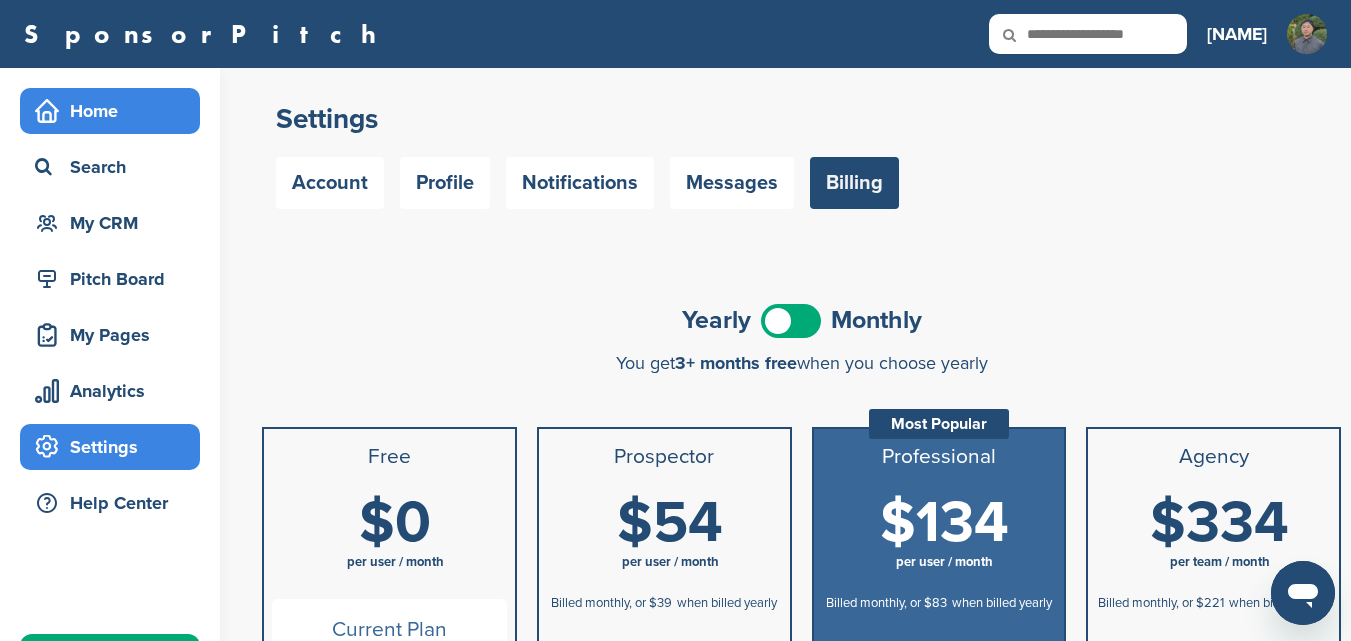click on "Home" at bounding box center (115, 111) 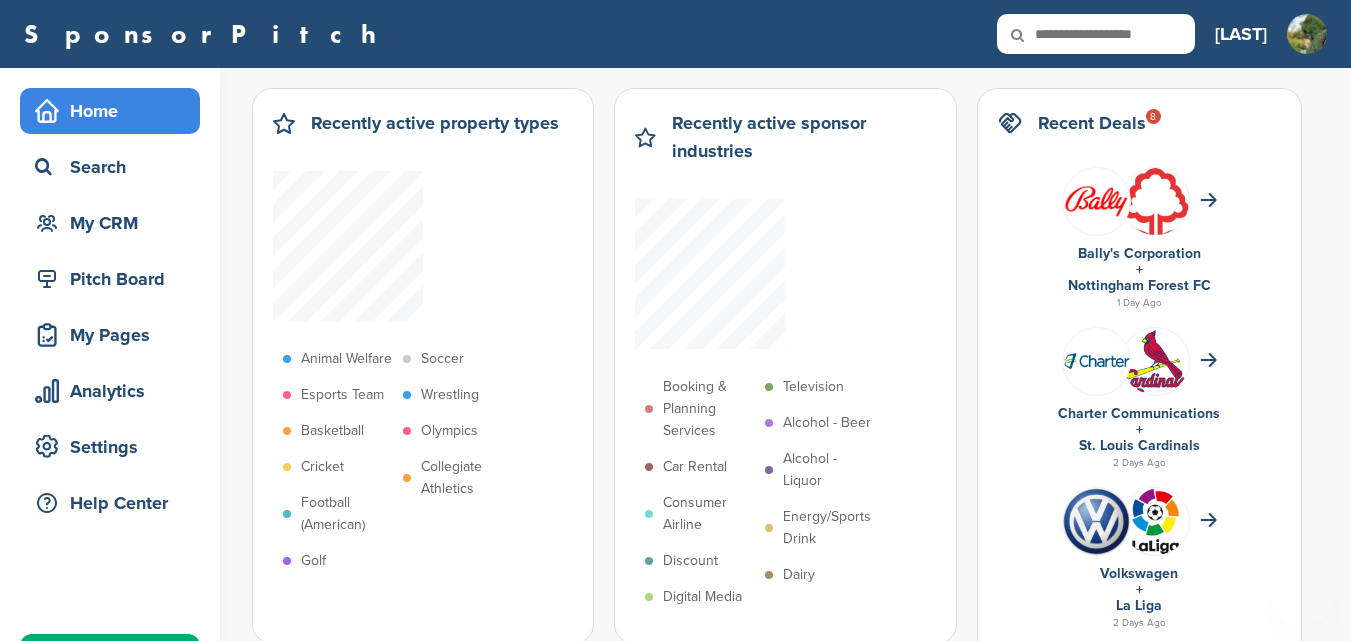 scroll, scrollTop: 0, scrollLeft: 0, axis: both 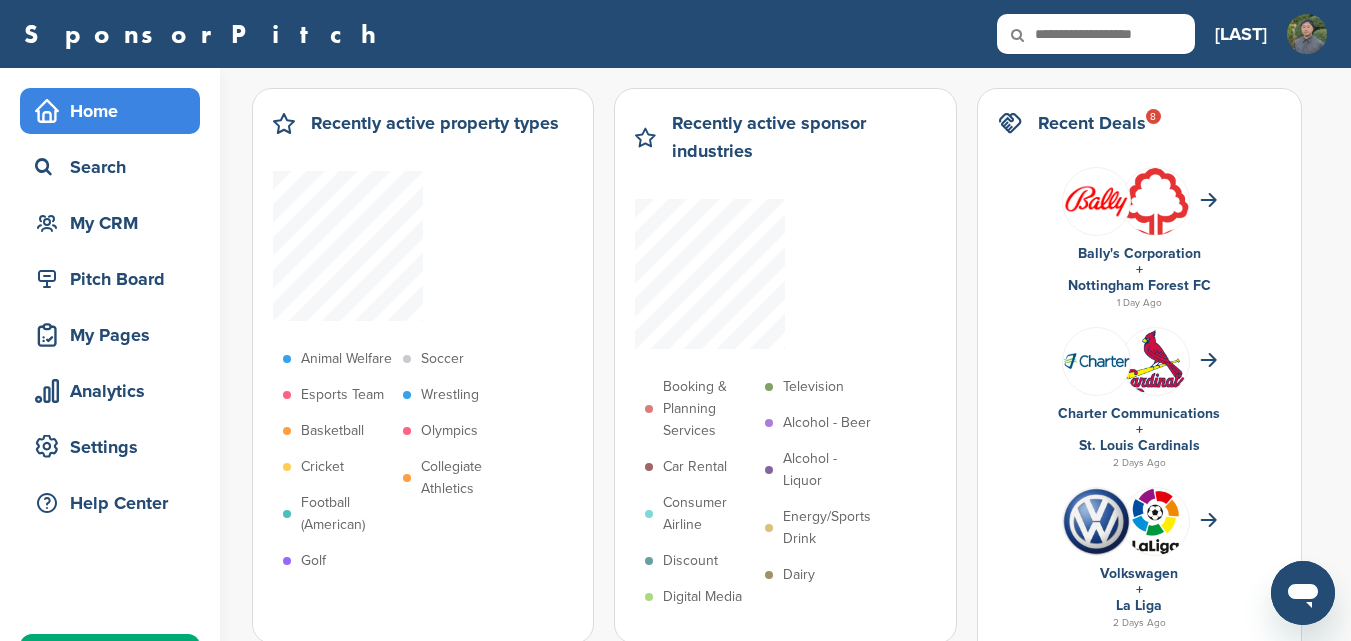 click at bounding box center (1155, 227) 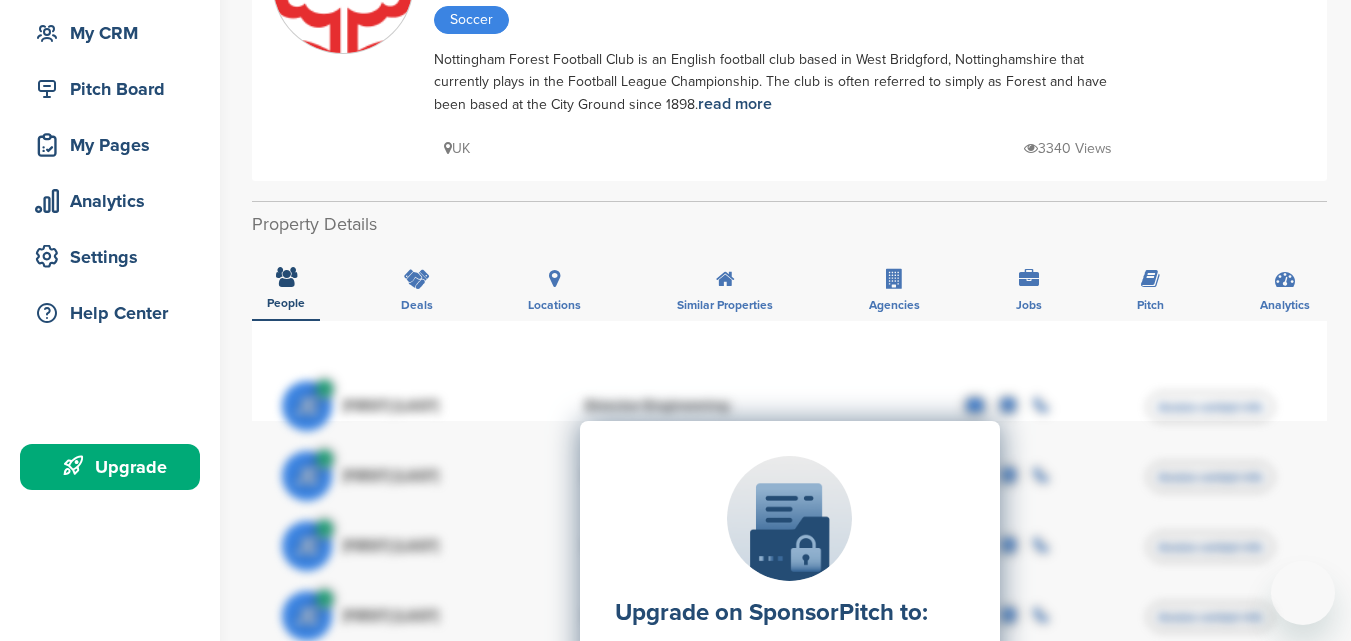 scroll, scrollTop: 0, scrollLeft: 0, axis: both 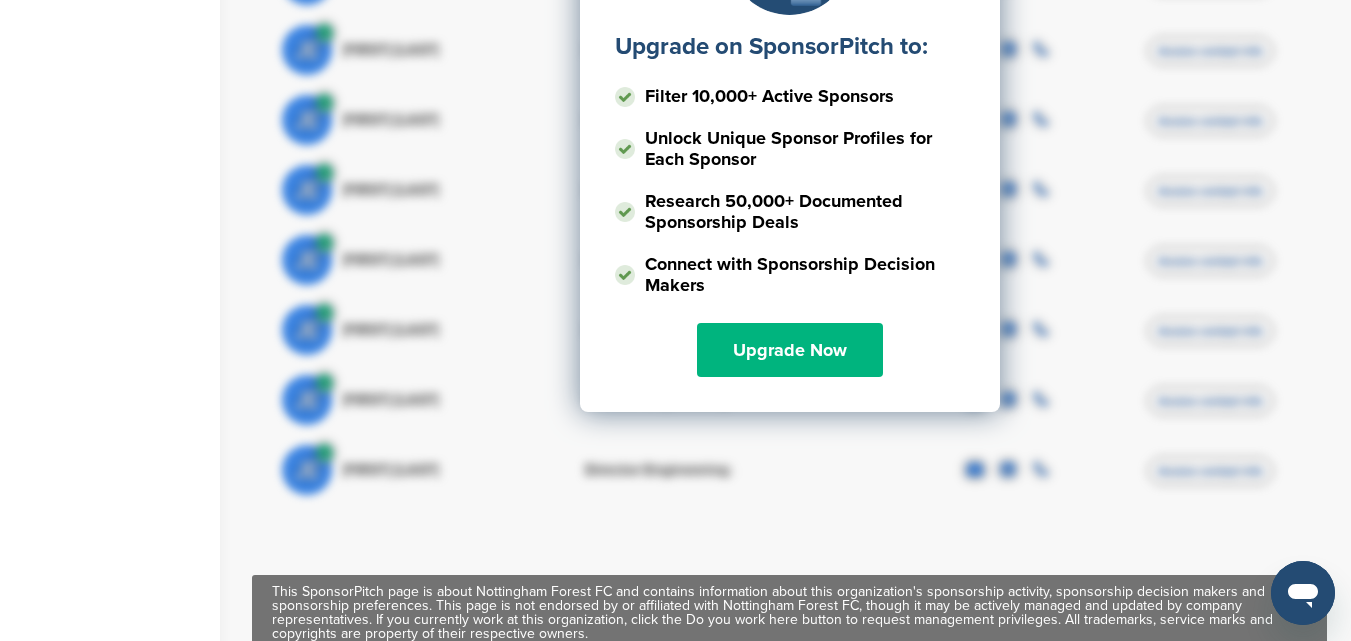 click on "Upgrade Now" at bounding box center (790, 350) 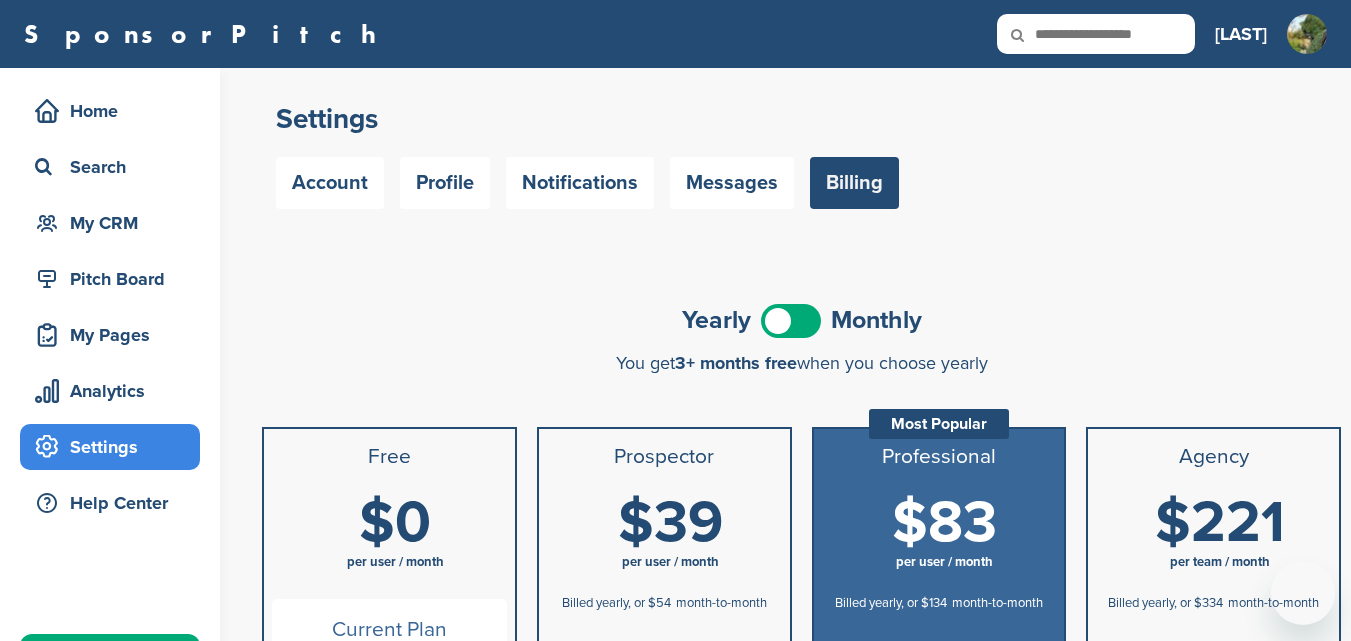 scroll, scrollTop: 0, scrollLeft: 0, axis: both 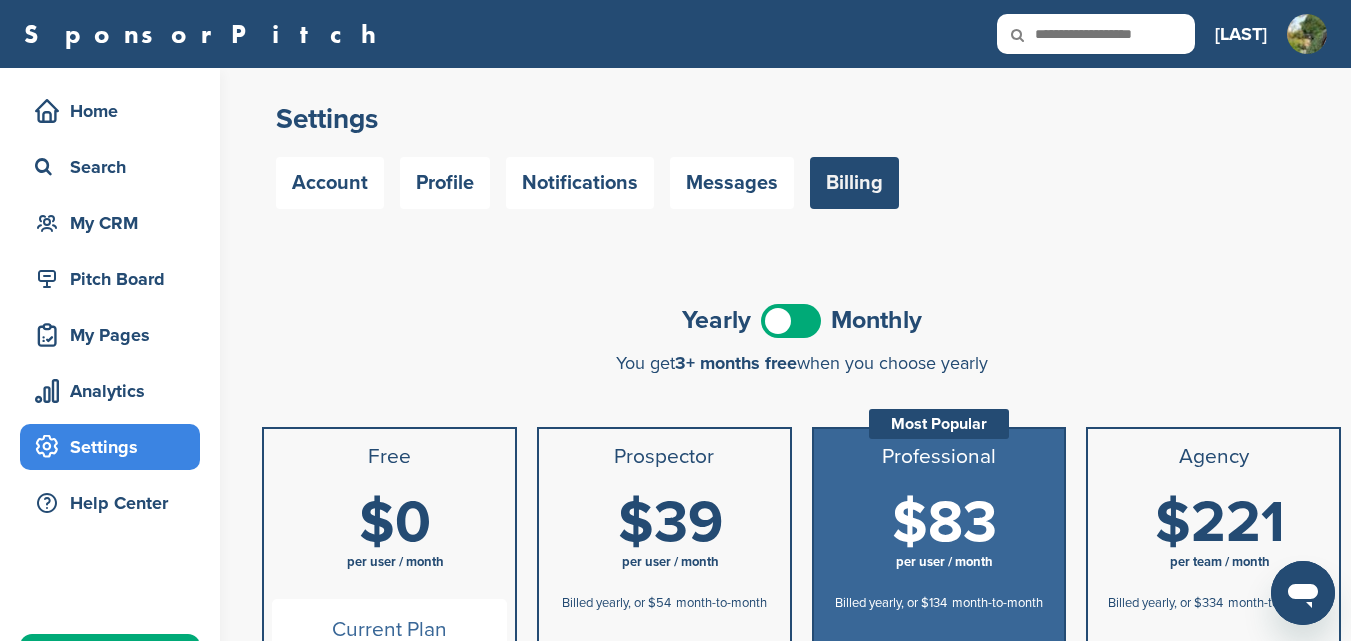click at bounding box center (791, 321) 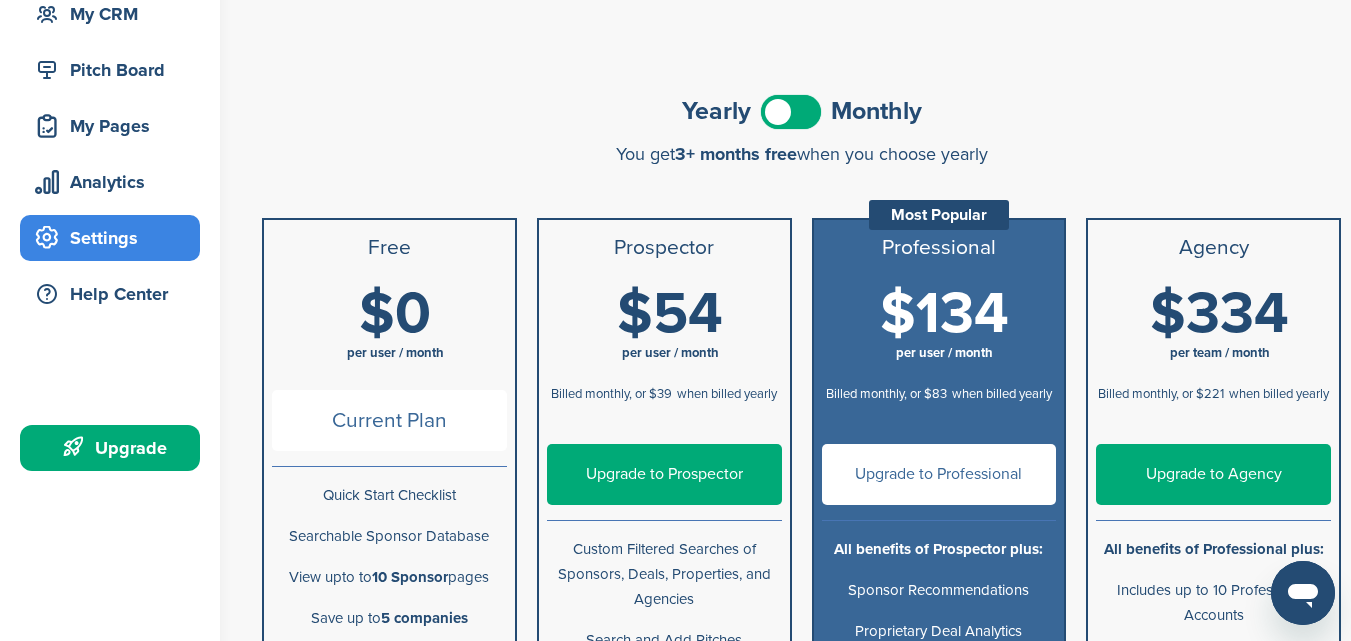 scroll, scrollTop: 211, scrollLeft: 0, axis: vertical 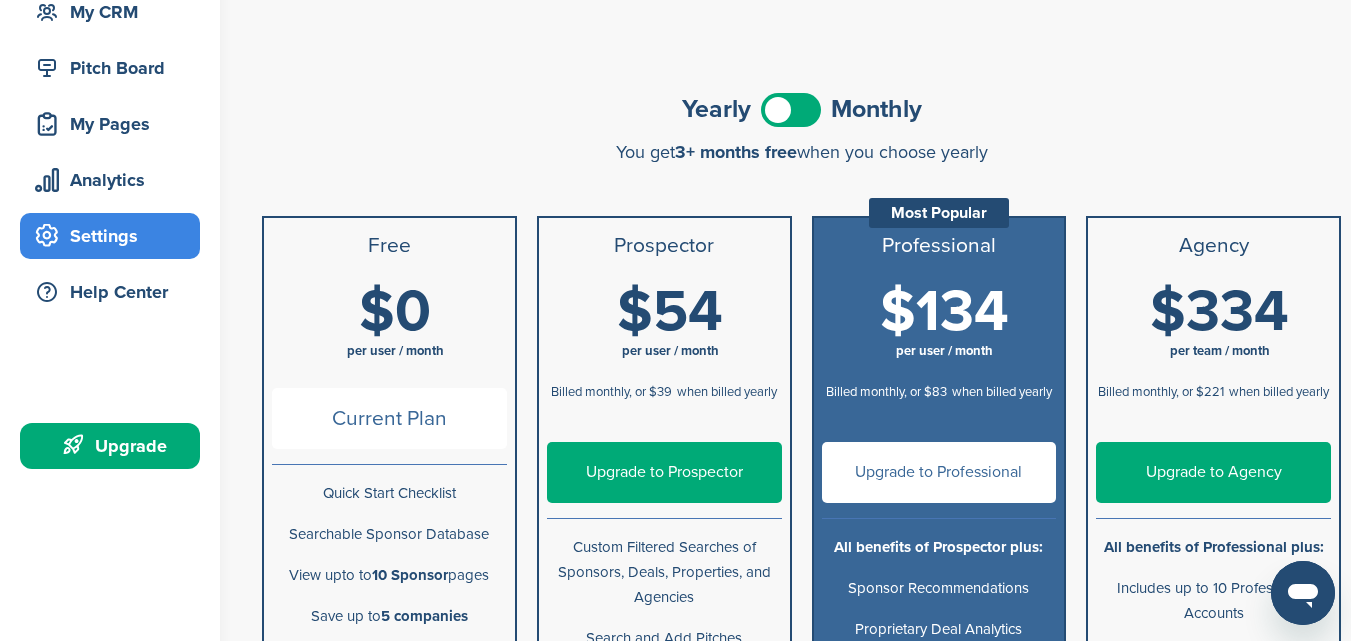 click on "$54" at bounding box center (670, 312) 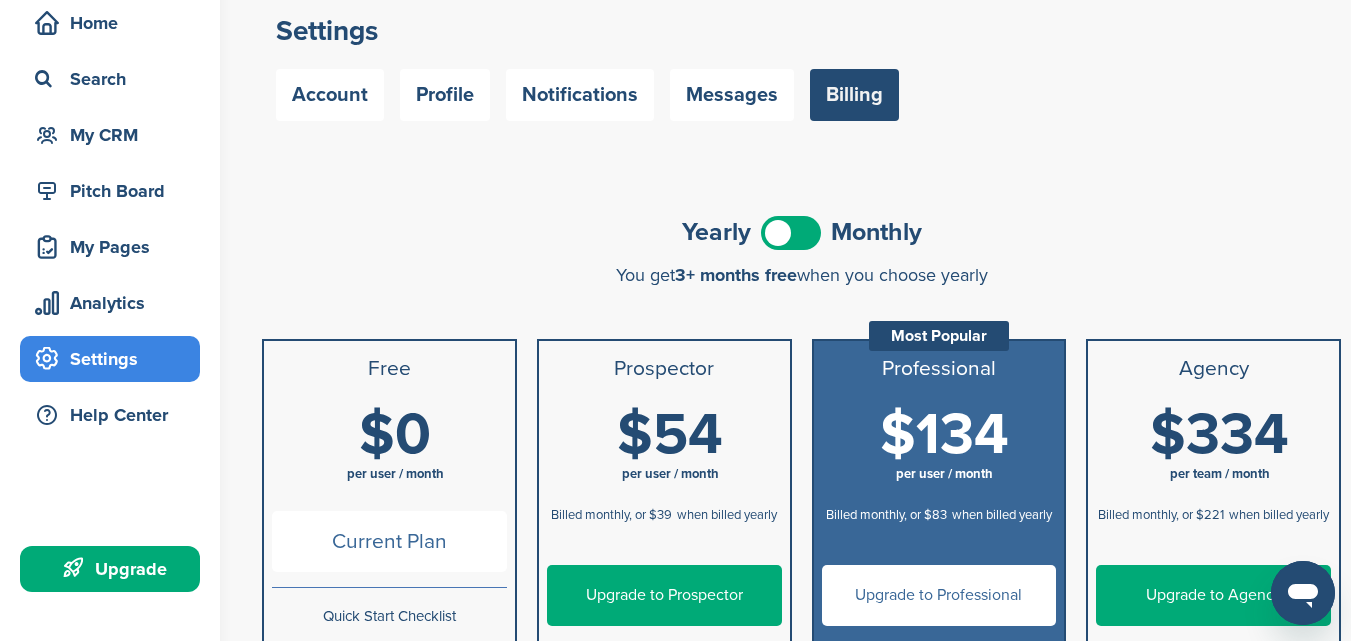 scroll, scrollTop: 0, scrollLeft: 0, axis: both 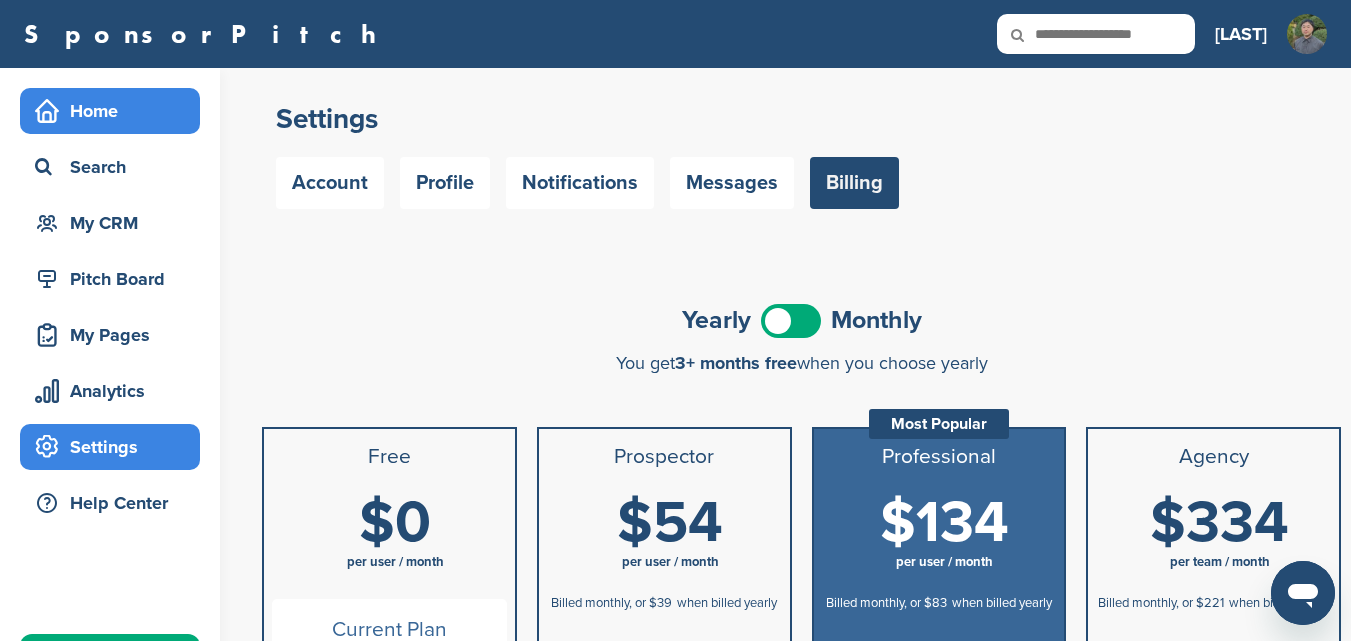 click on "Home" at bounding box center [115, 111] 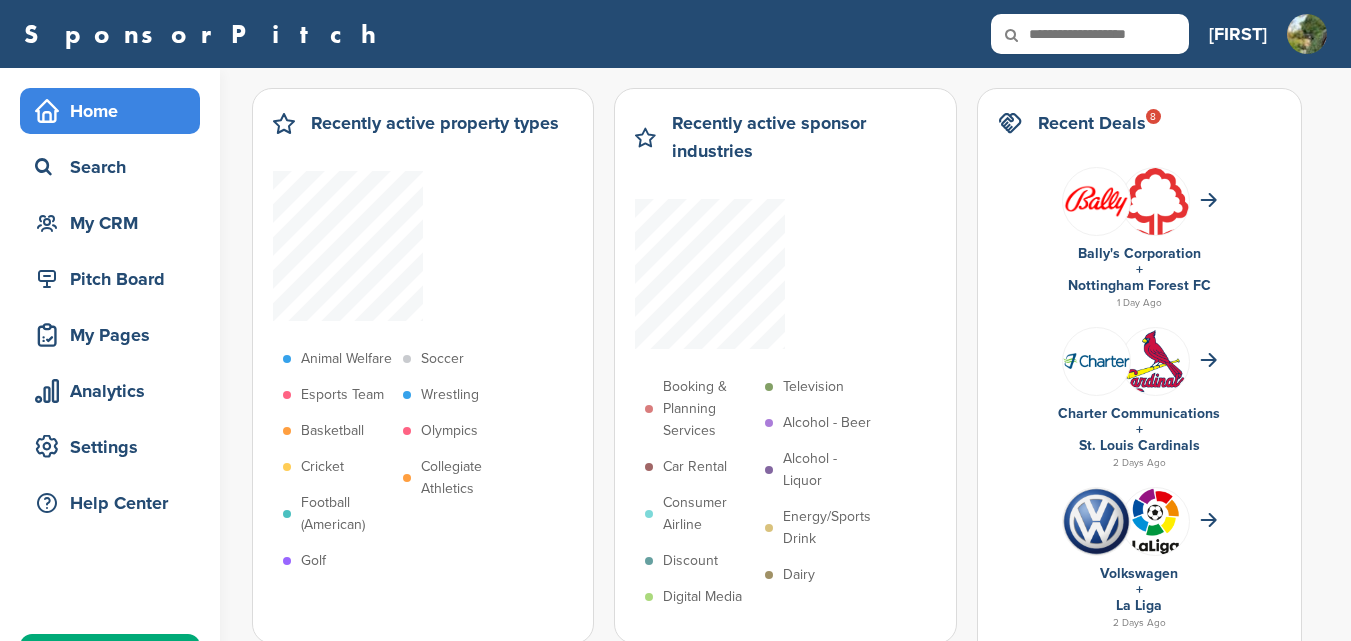 scroll, scrollTop: 0, scrollLeft: 0, axis: both 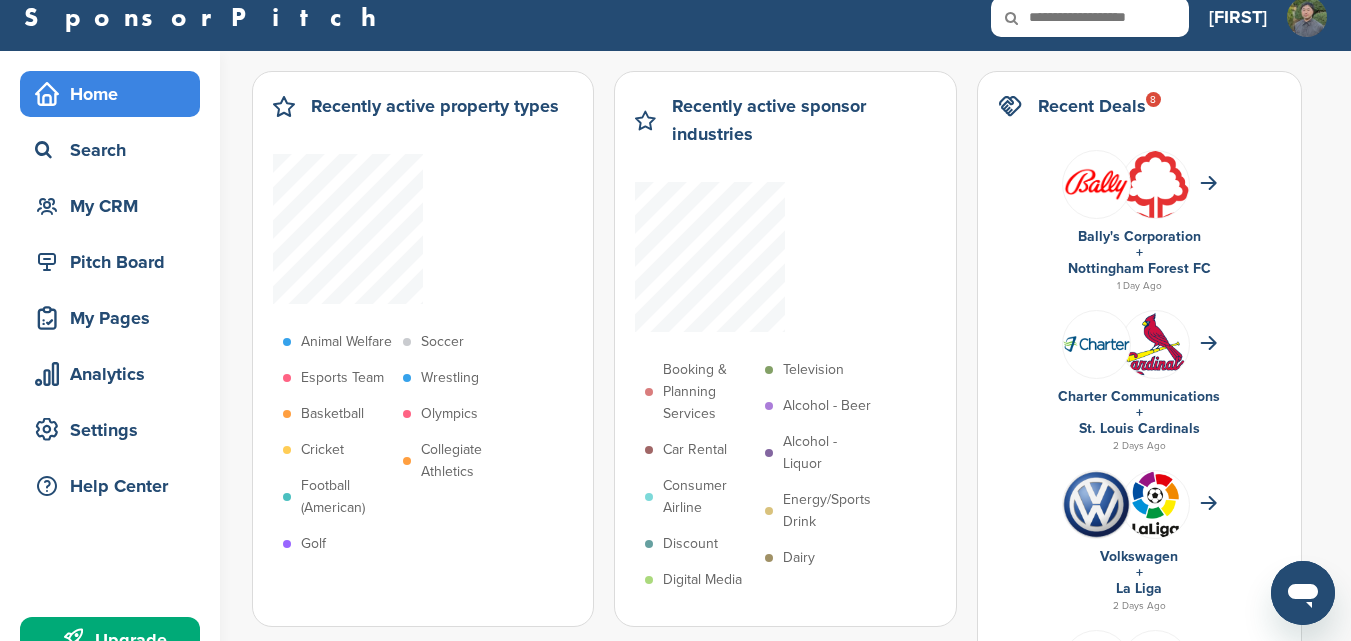 click on "Animal Welfare Esports Team Basketball Cricket Football (American) Golf Soccer Wrestling Olympics Collegiate Athletics" at bounding box center (423, 358) 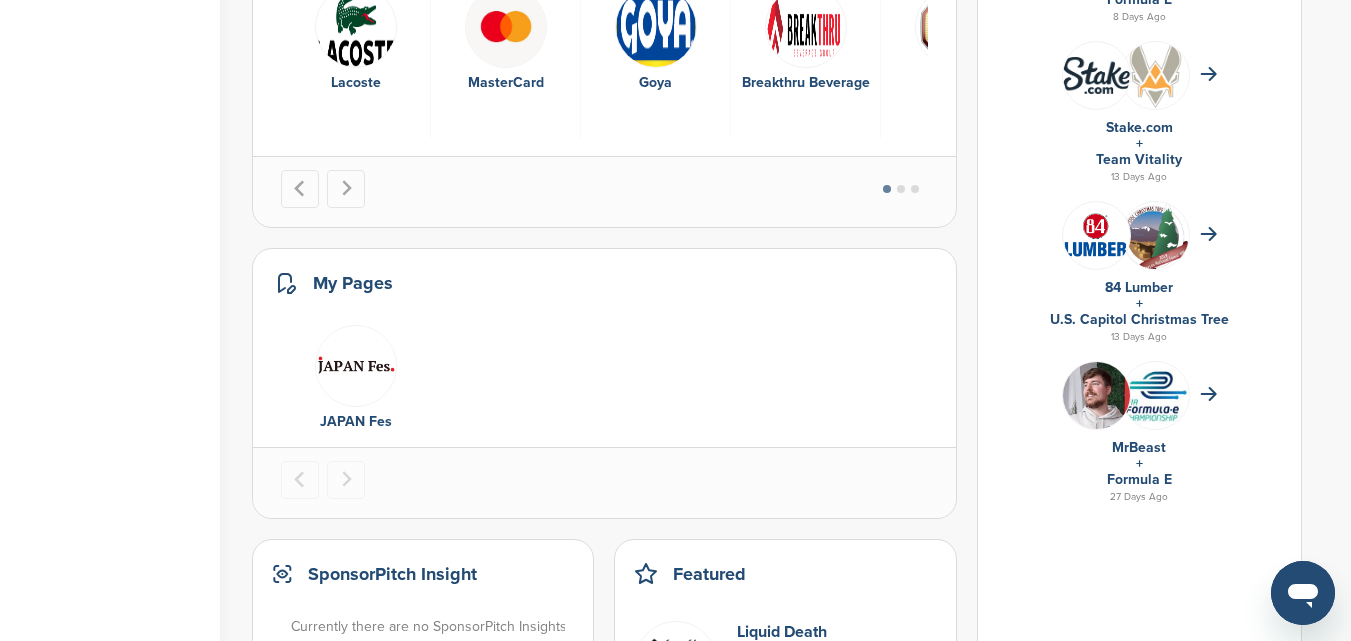 scroll, scrollTop: 1250, scrollLeft: 0, axis: vertical 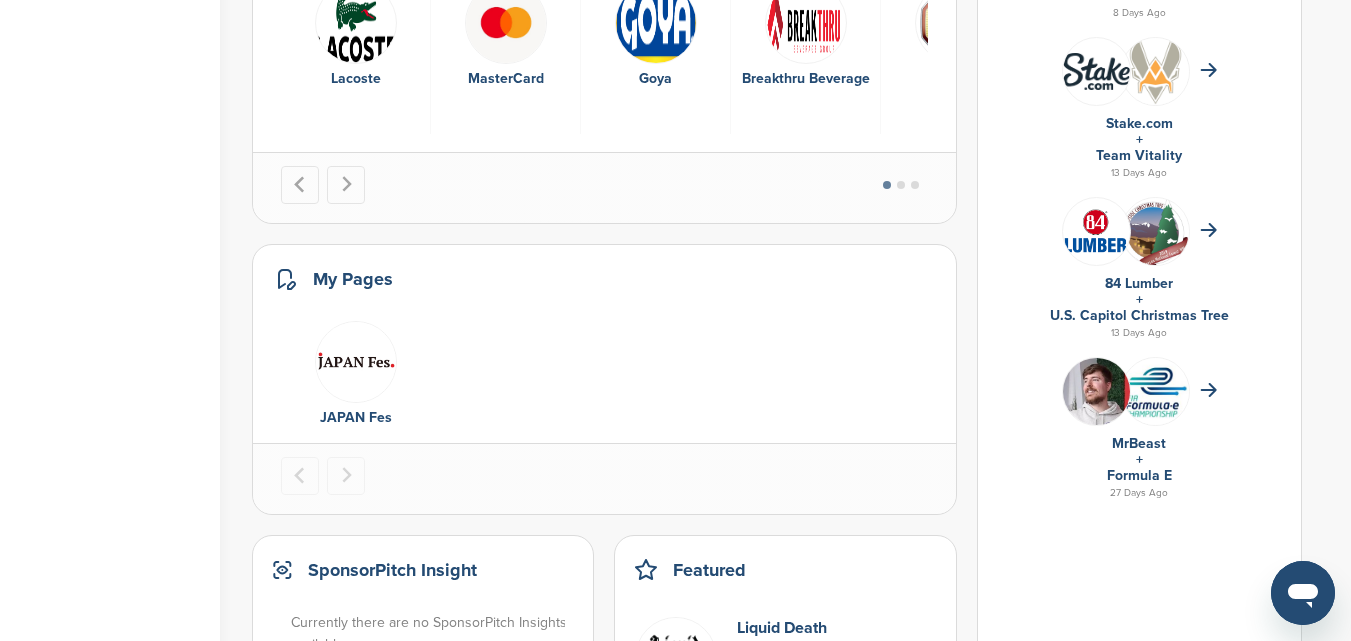 click at bounding box center [1155, 391] 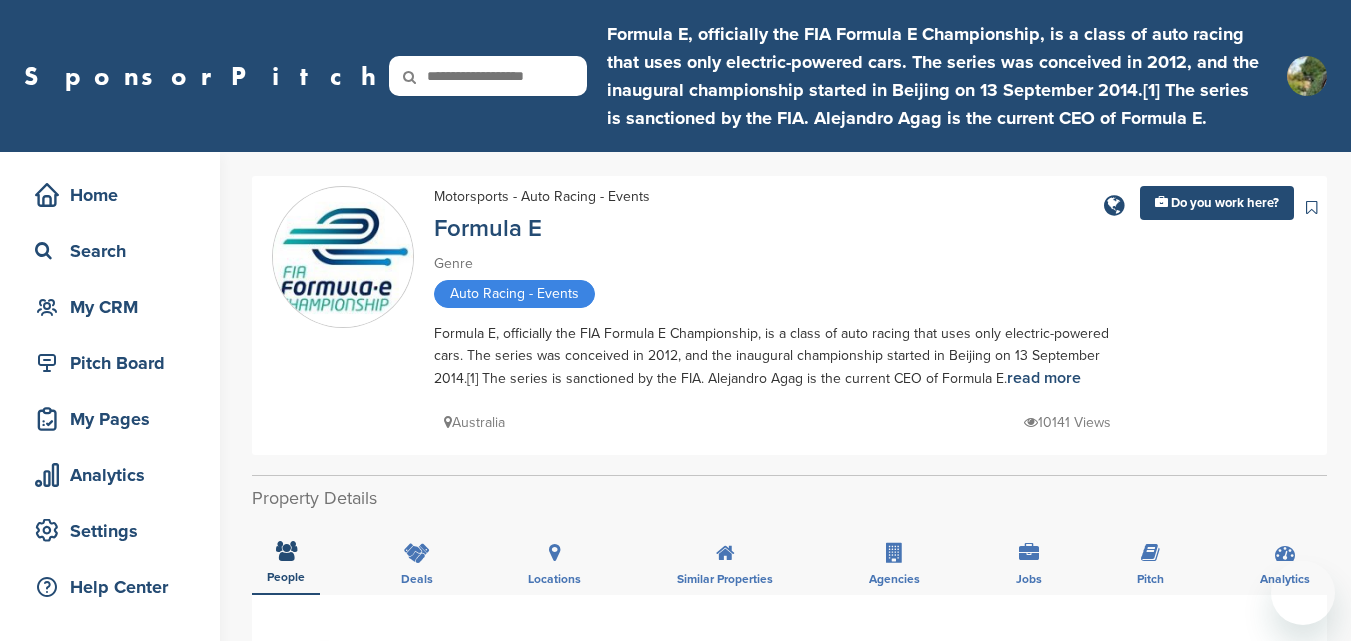 scroll, scrollTop: 0, scrollLeft: 0, axis: both 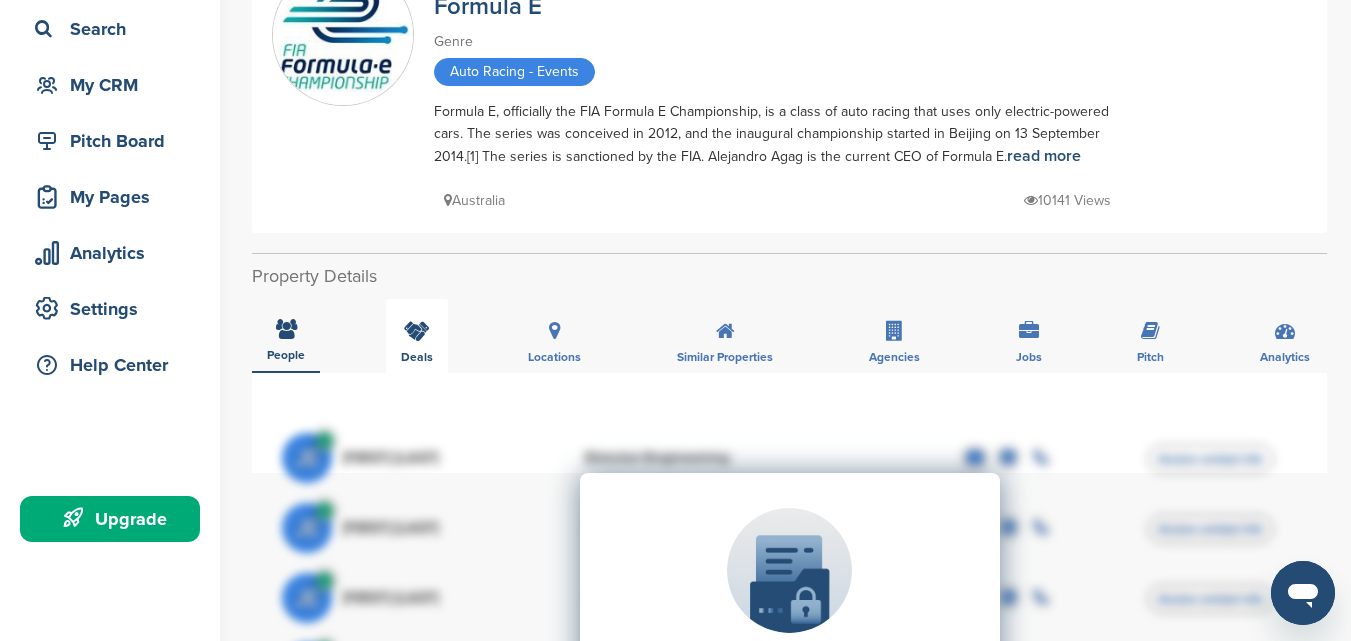 click on "Deals" at bounding box center [417, 336] 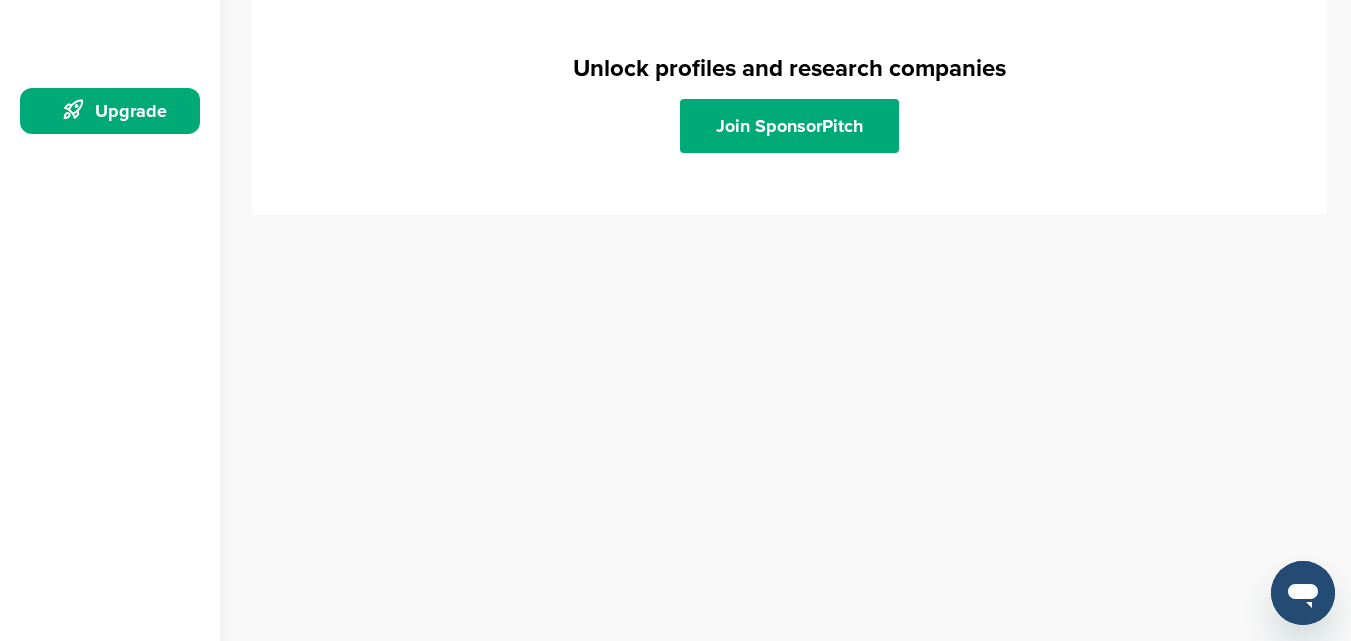 scroll, scrollTop: 0, scrollLeft: 0, axis: both 